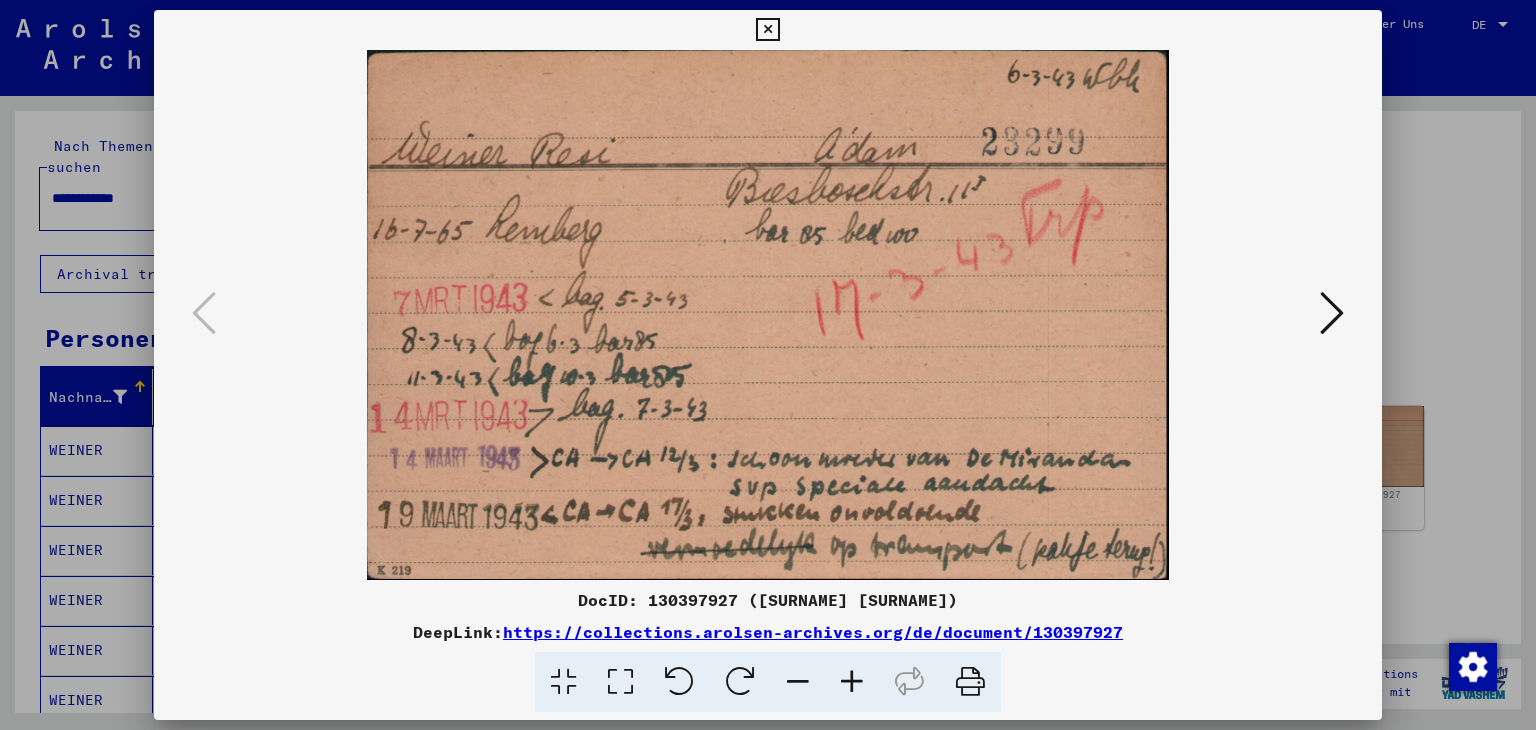 scroll, scrollTop: 0, scrollLeft: 0, axis: both 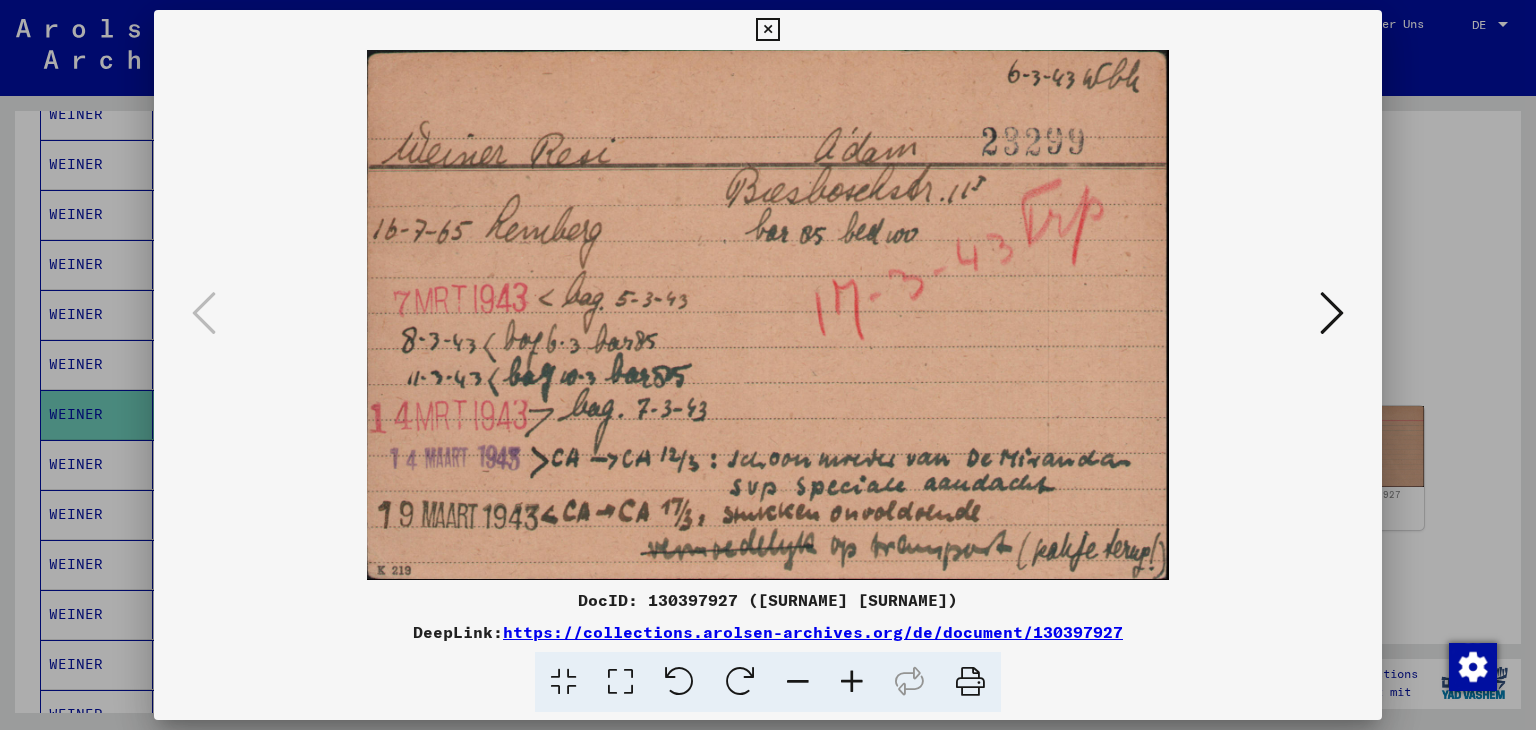 click at bounding box center [767, 30] 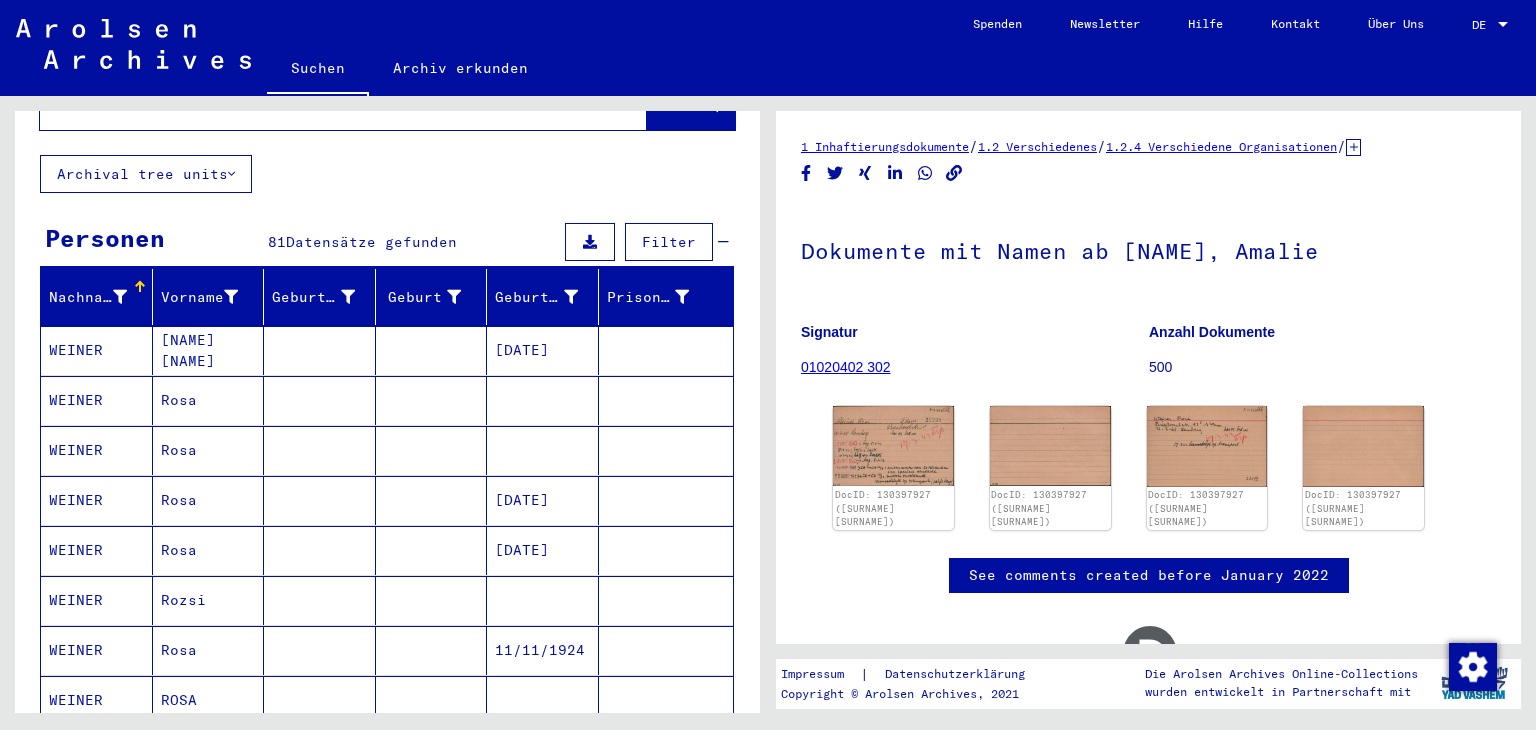 scroll, scrollTop: 0, scrollLeft: 0, axis: both 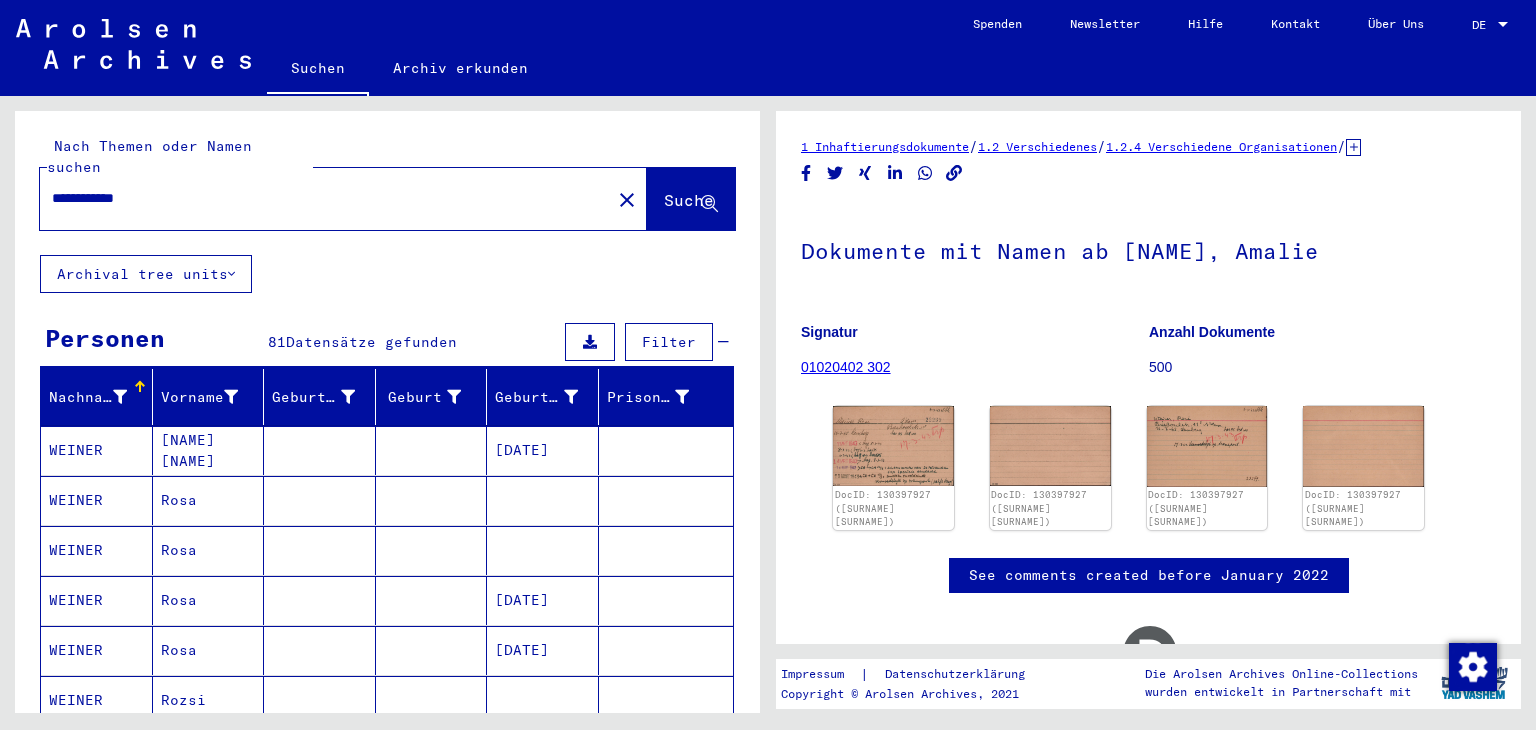 drag, startPoint x: 180, startPoint y: 182, endPoint x: 0, endPoint y: 128, distance: 187.92552 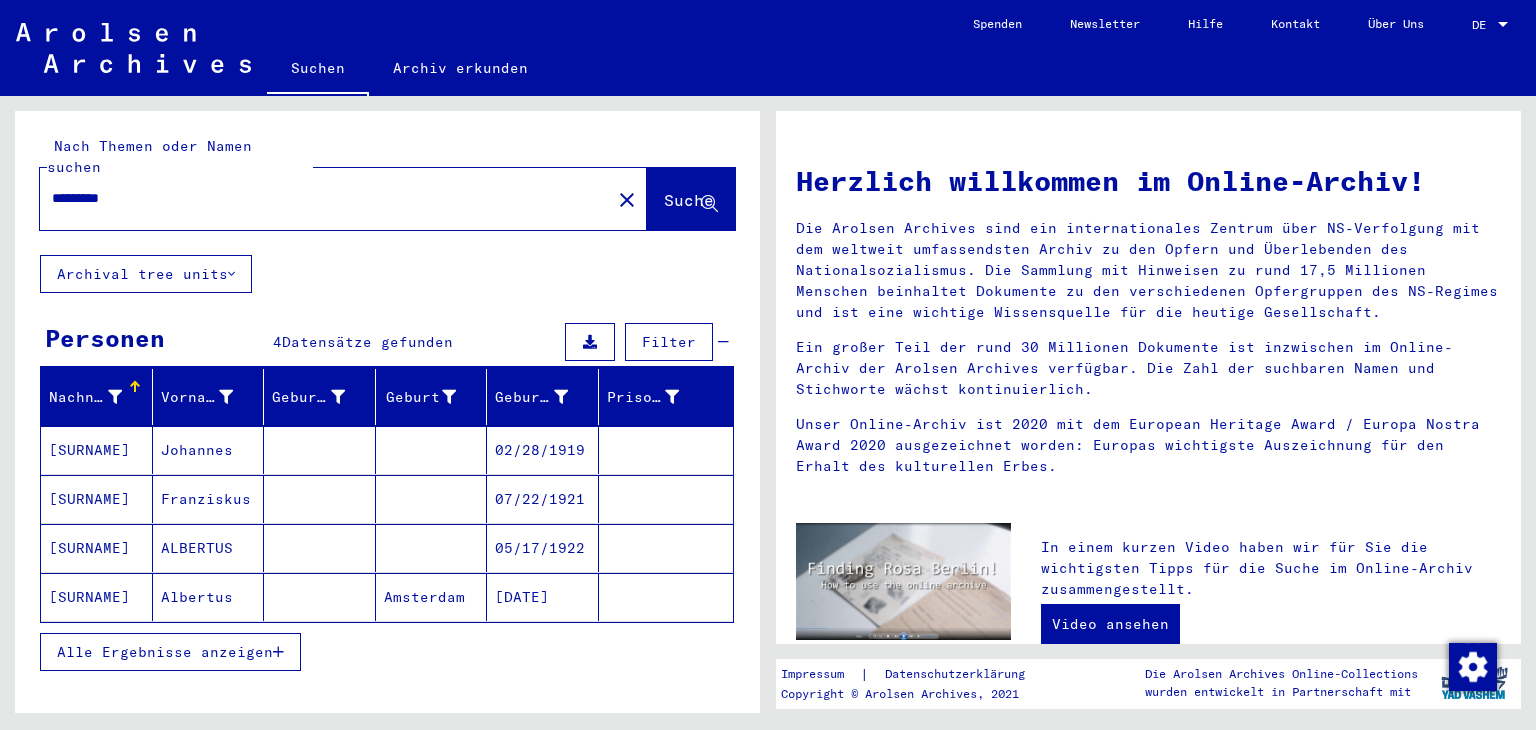 click on "[SURNAME]" at bounding box center (97, 597) 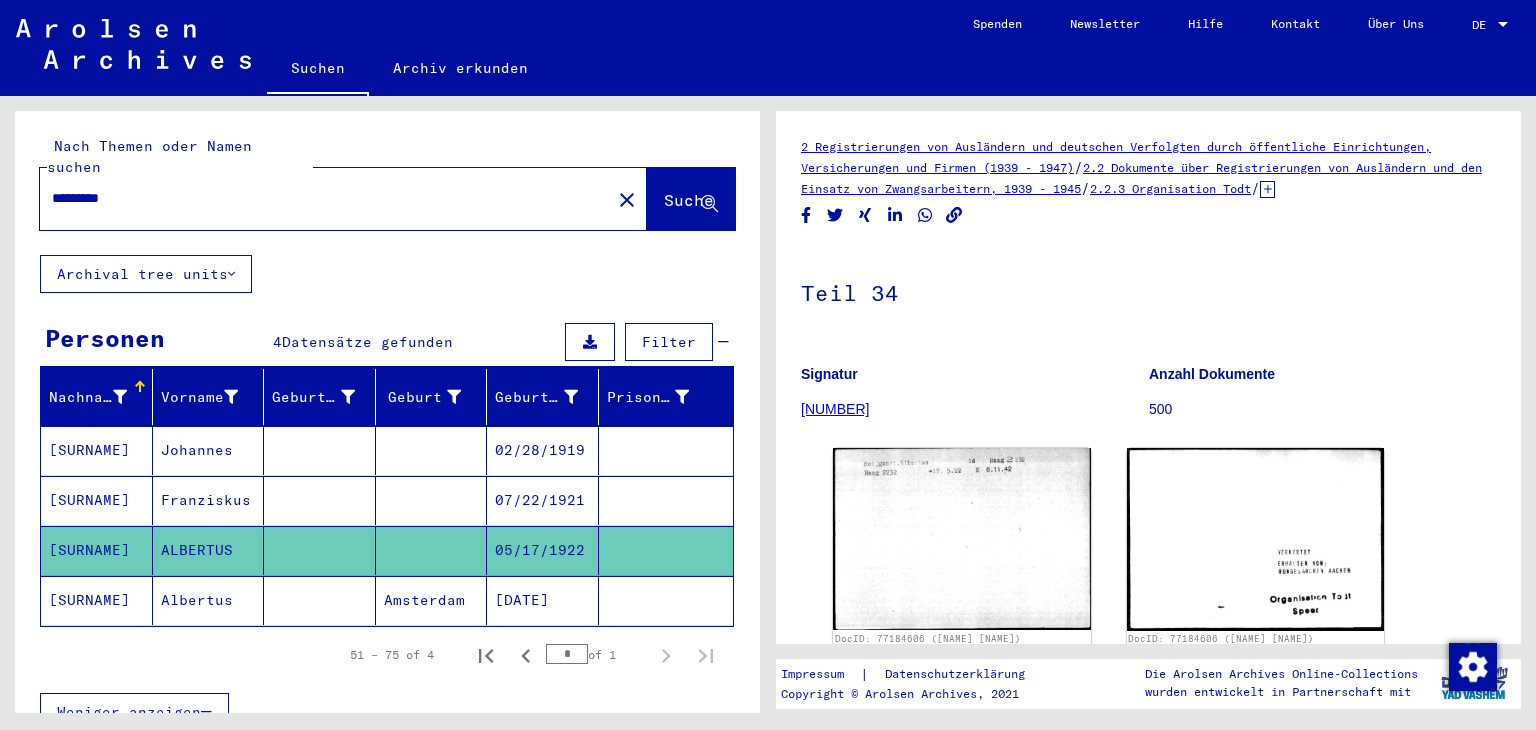 click at bounding box center (320, 550) 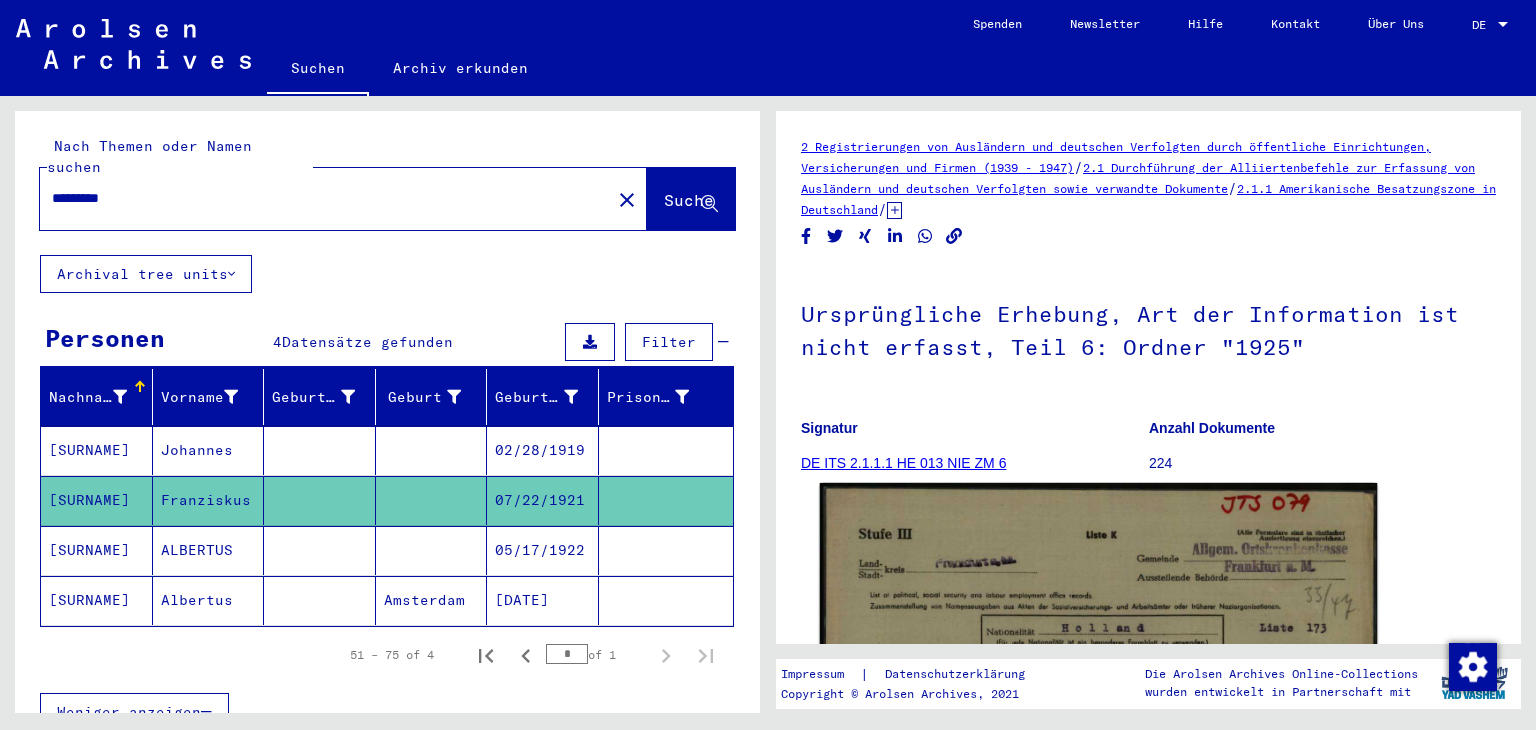 scroll, scrollTop: 300, scrollLeft: 0, axis: vertical 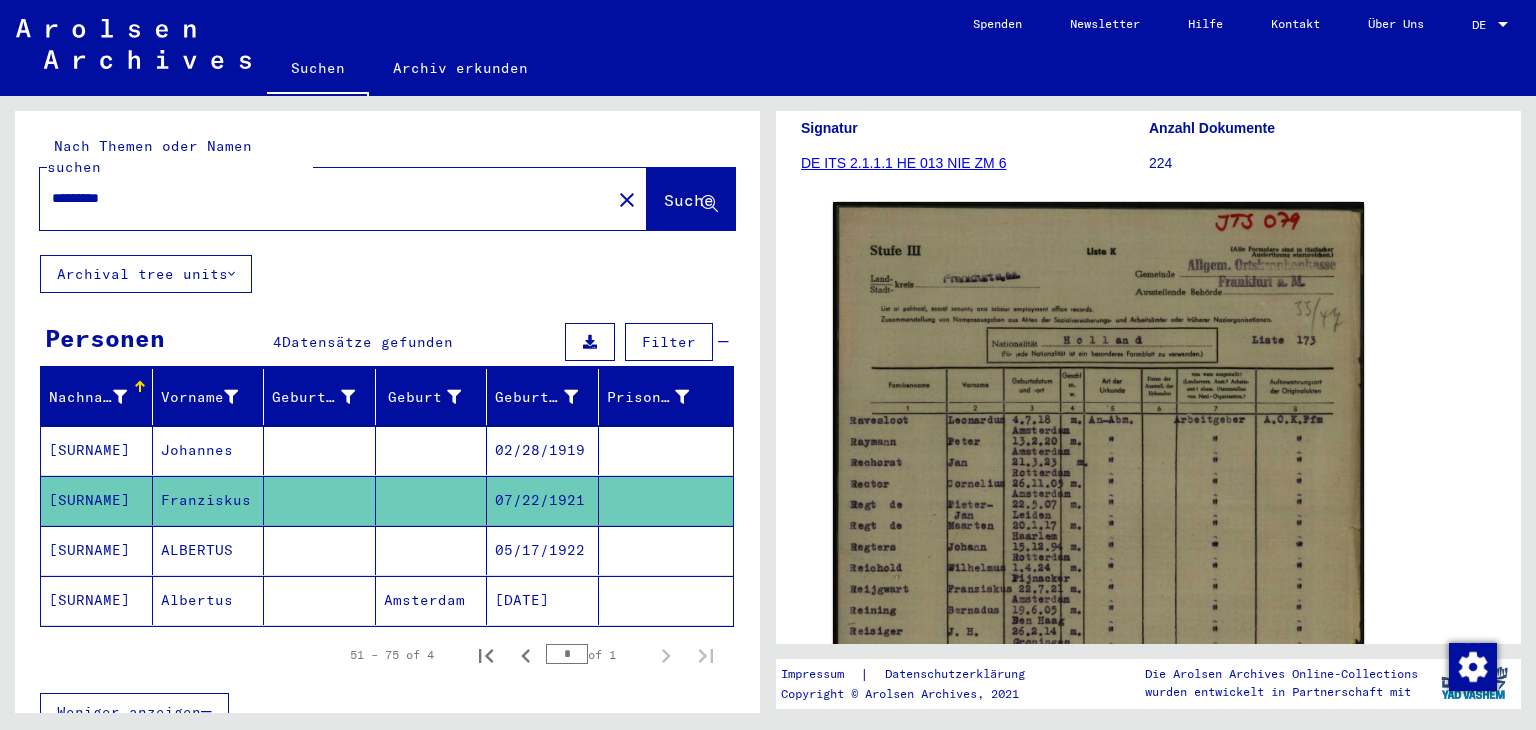 click 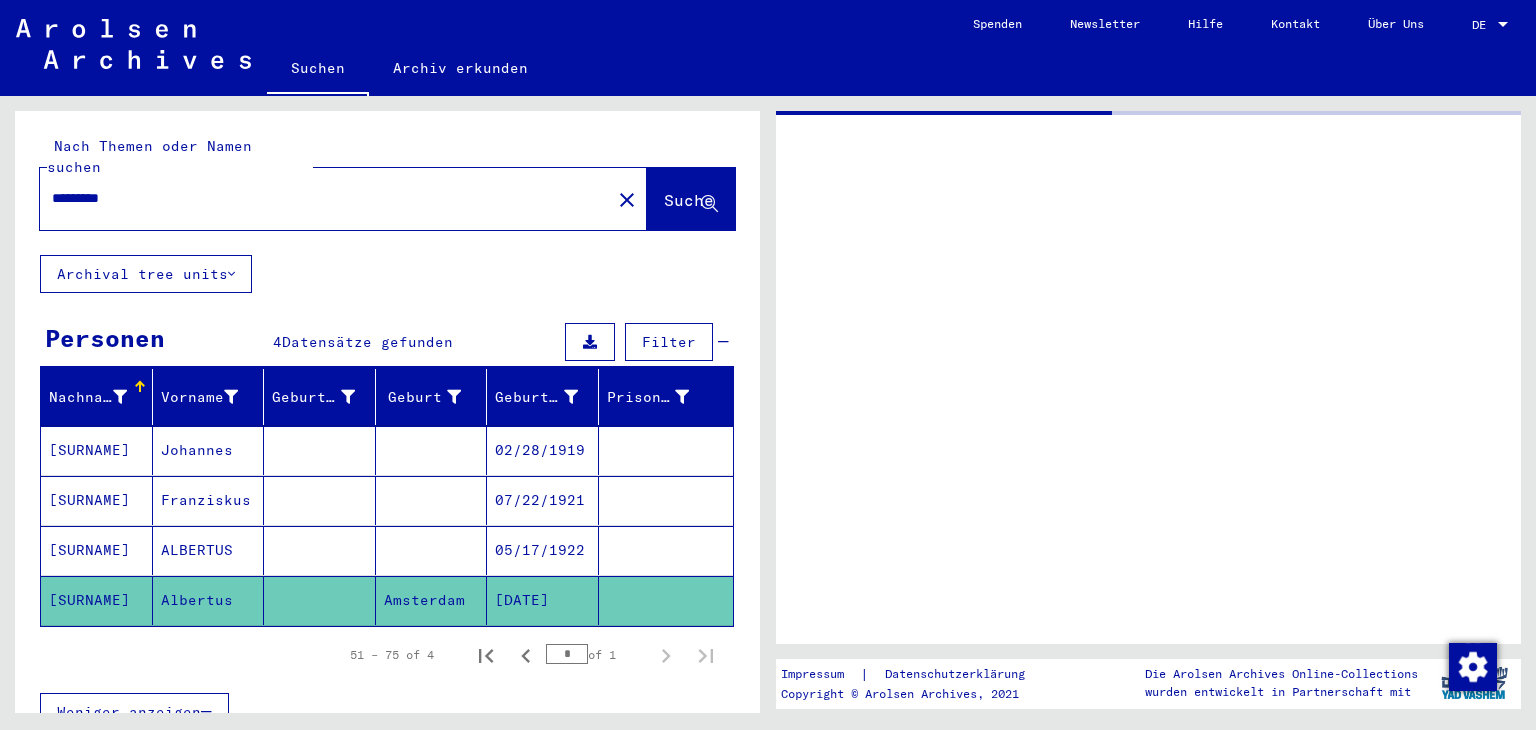 scroll, scrollTop: 0, scrollLeft: 0, axis: both 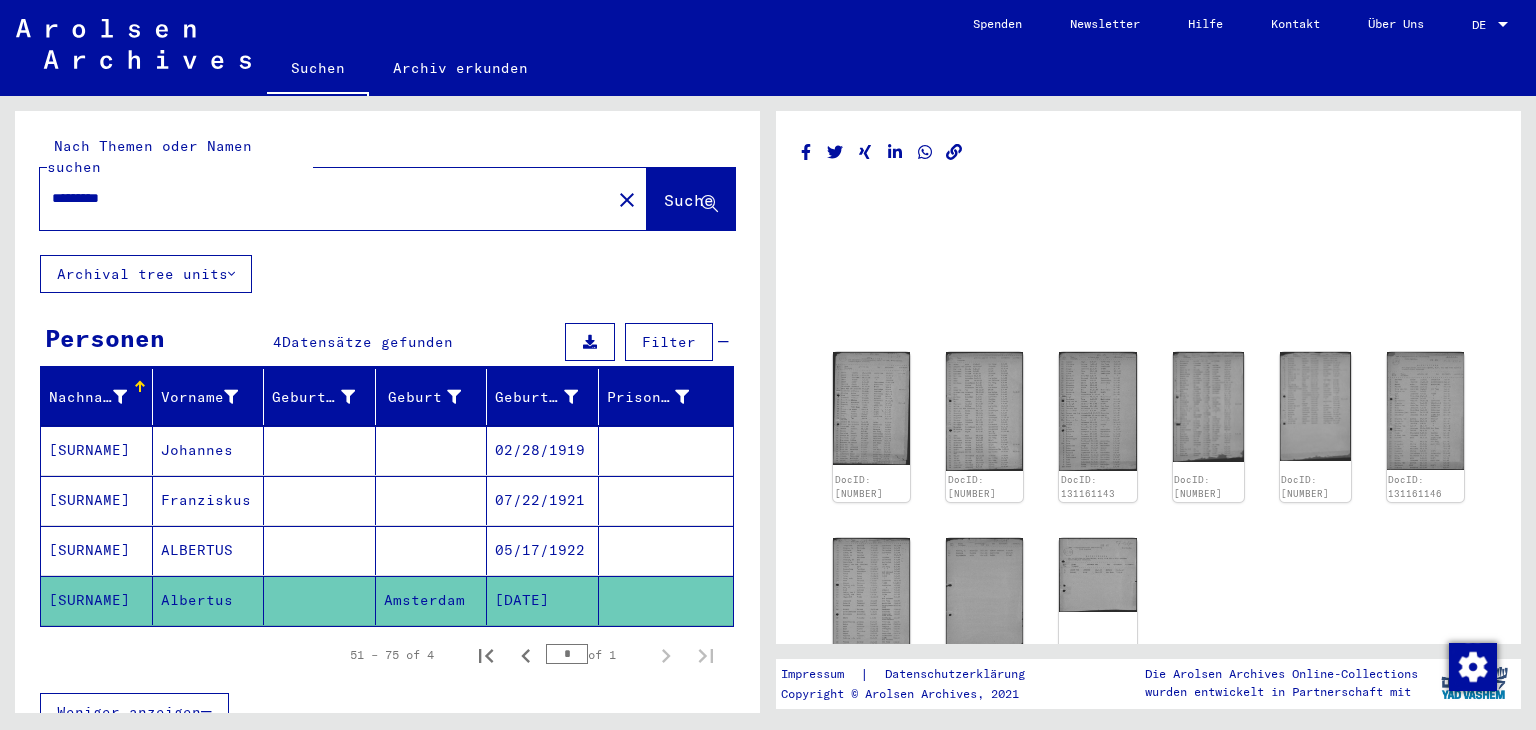 click on "Johannes" at bounding box center [209, 500] 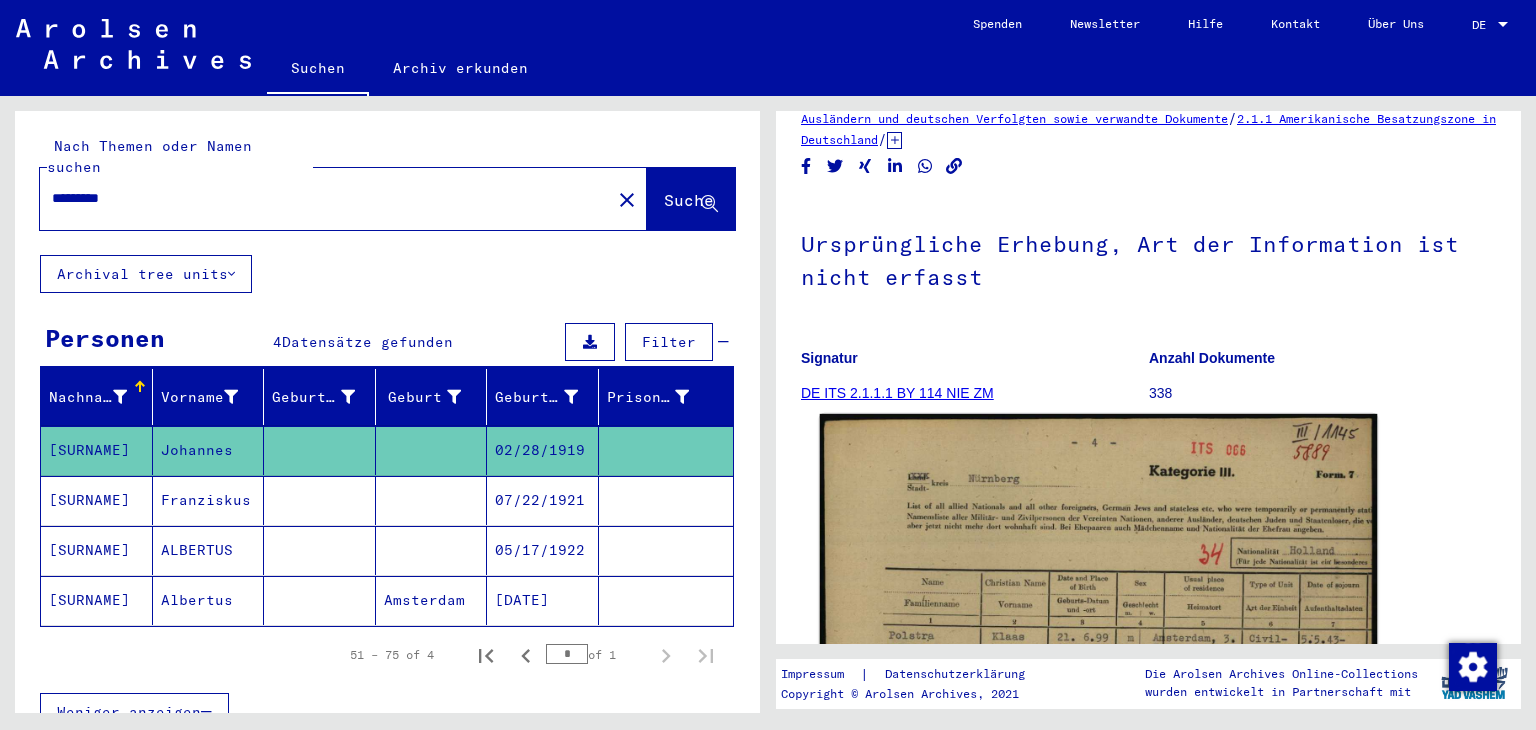 scroll, scrollTop: 200, scrollLeft: 0, axis: vertical 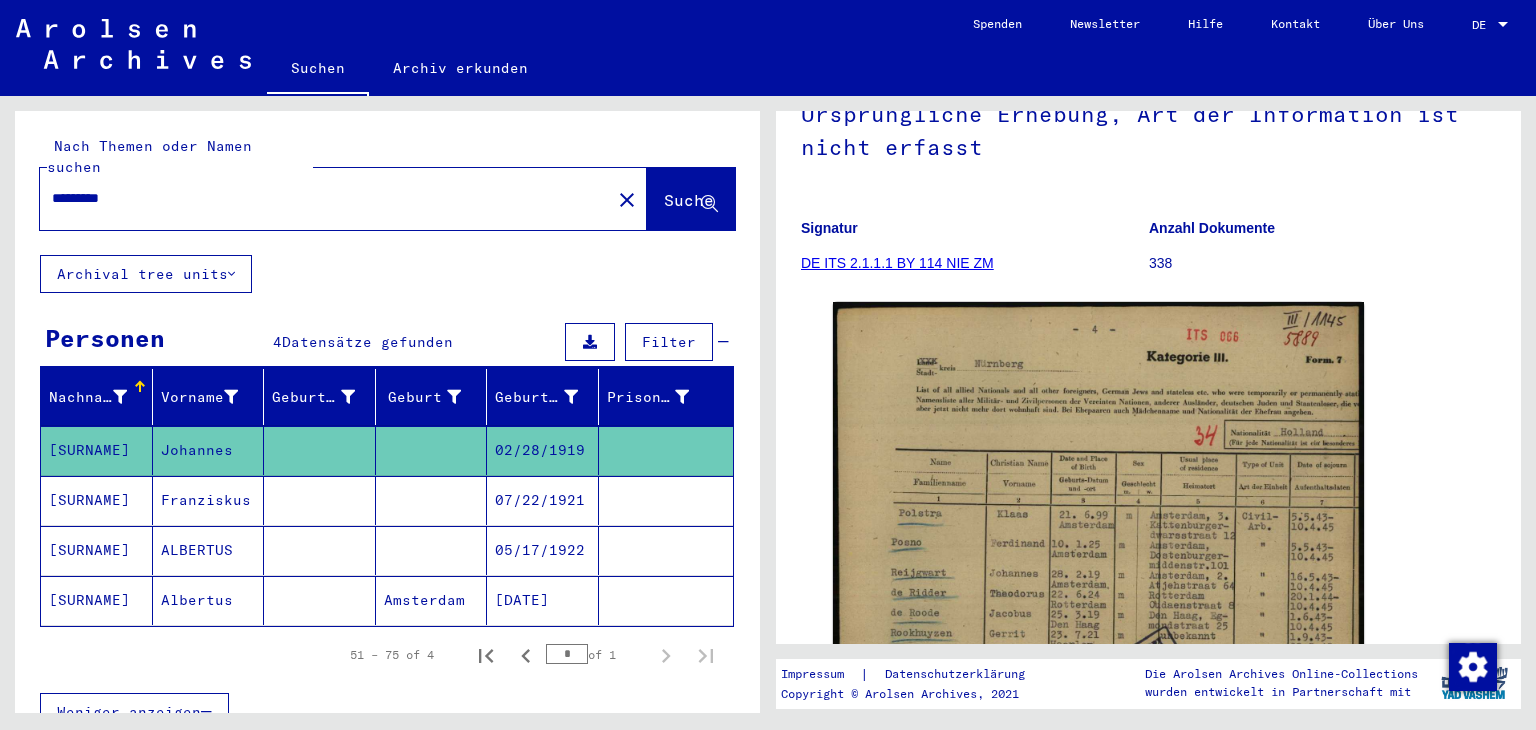 drag, startPoint x: 144, startPoint y: 181, endPoint x: 0, endPoint y: 151, distance: 147.09181 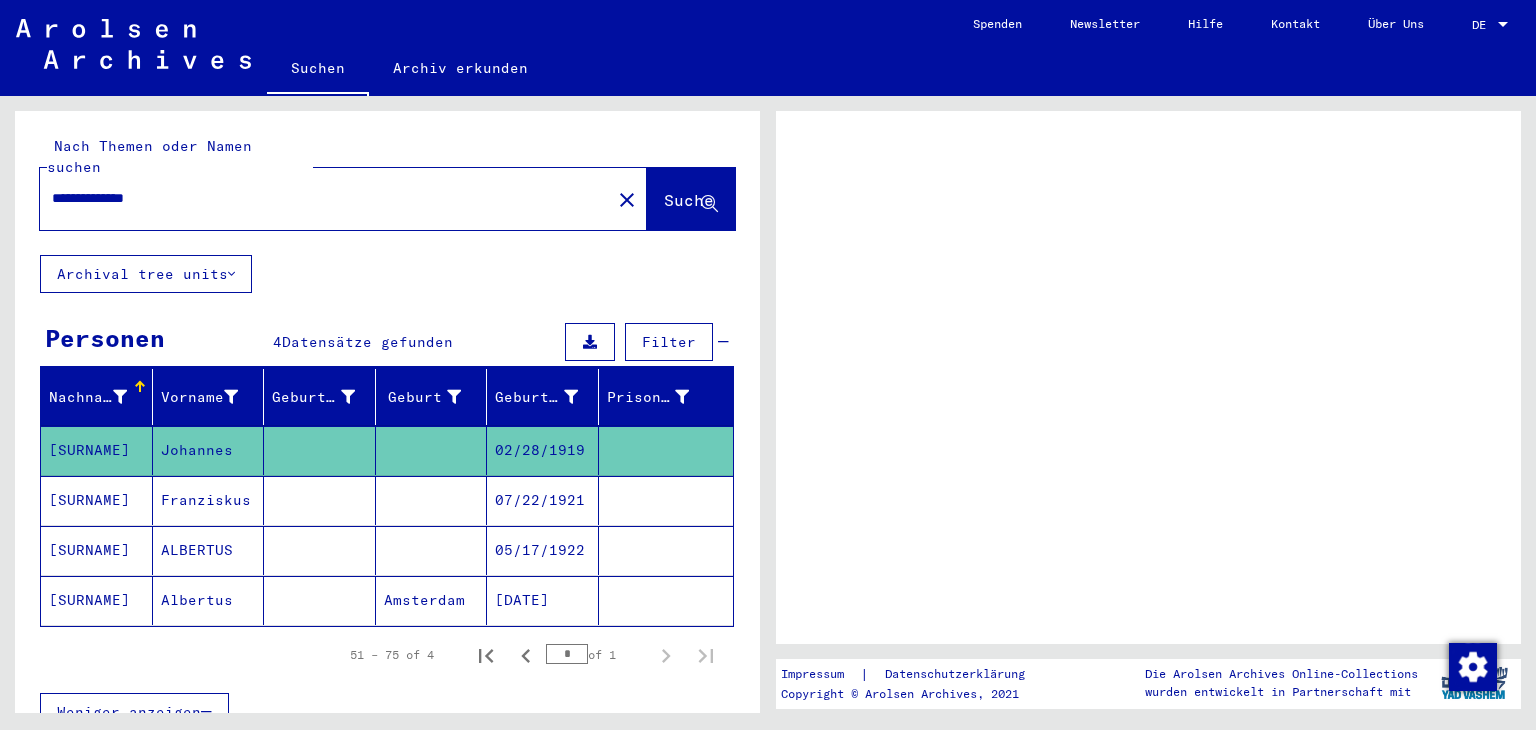scroll, scrollTop: 0, scrollLeft: 0, axis: both 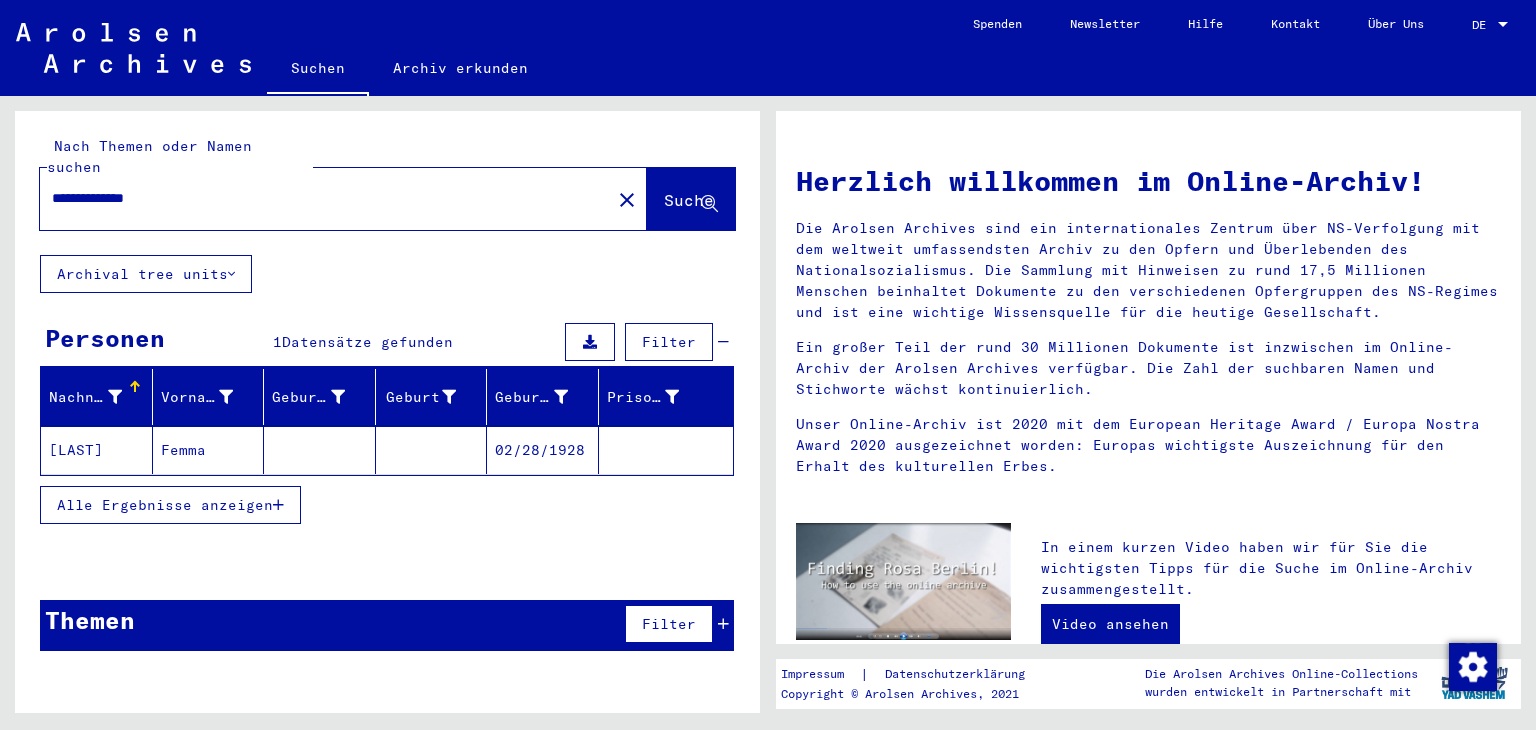 click on "Femma" 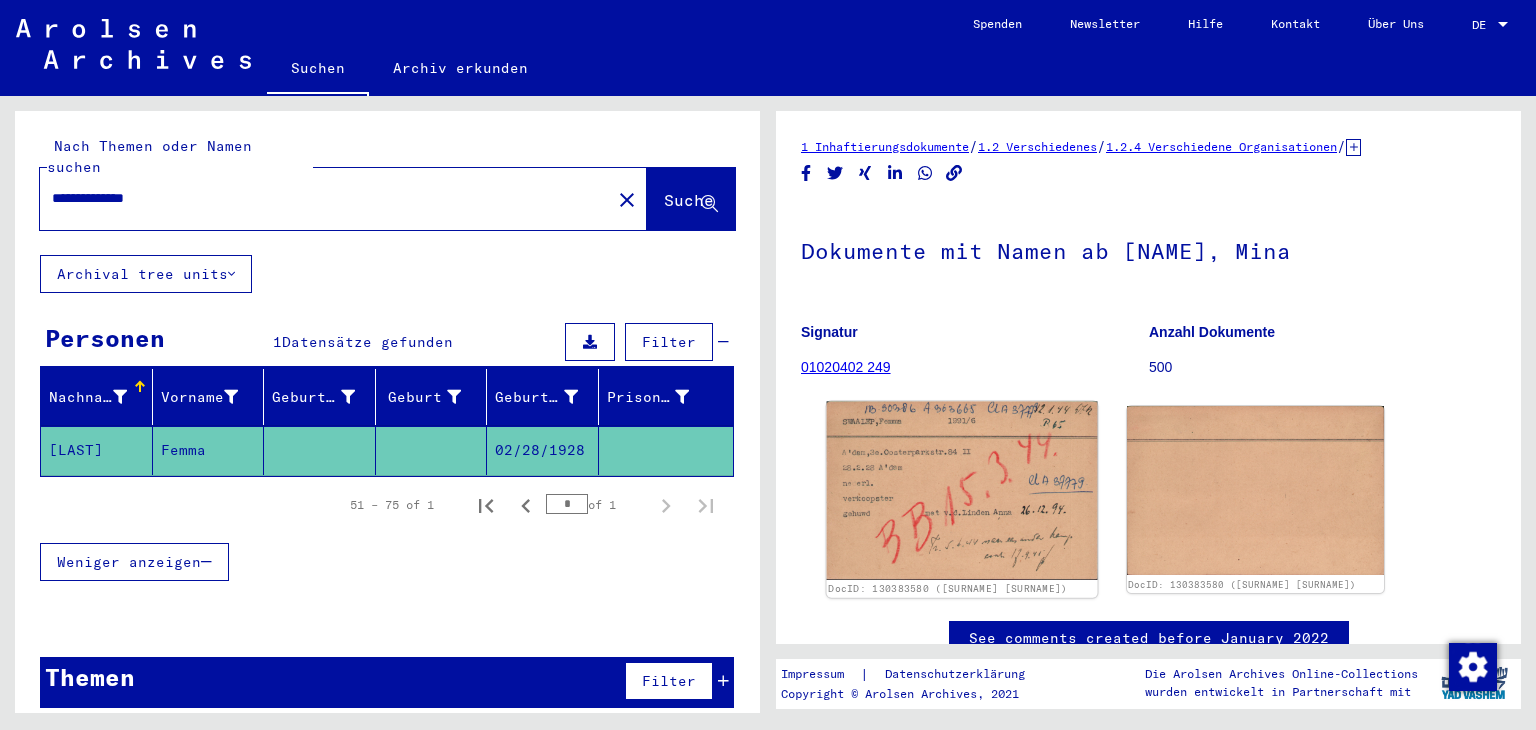 click 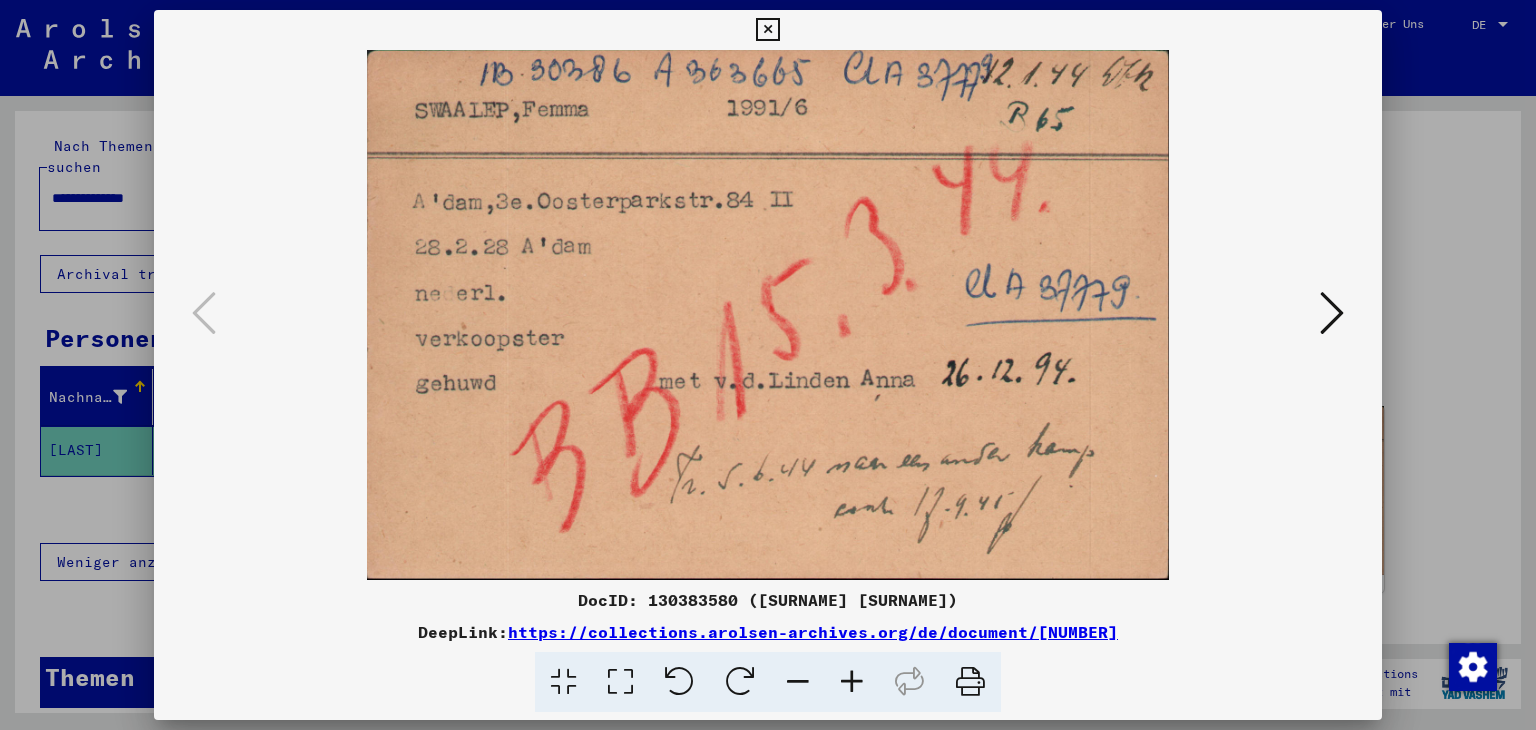 click at bounding box center (1332, 313) 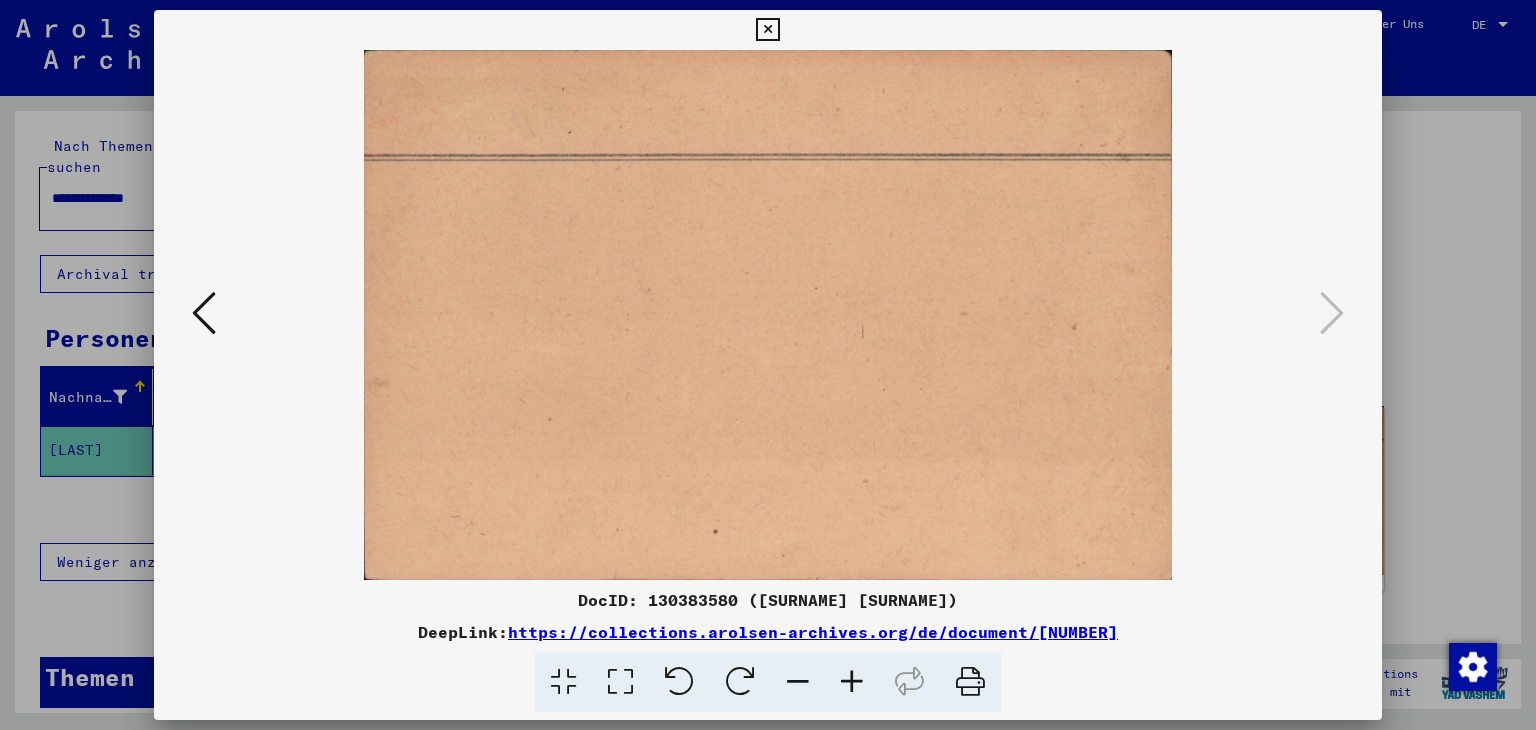 drag, startPoint x: 96, startPoint y: 259, endPoint x: 150, endPoint y: 324, distance: 84.50444 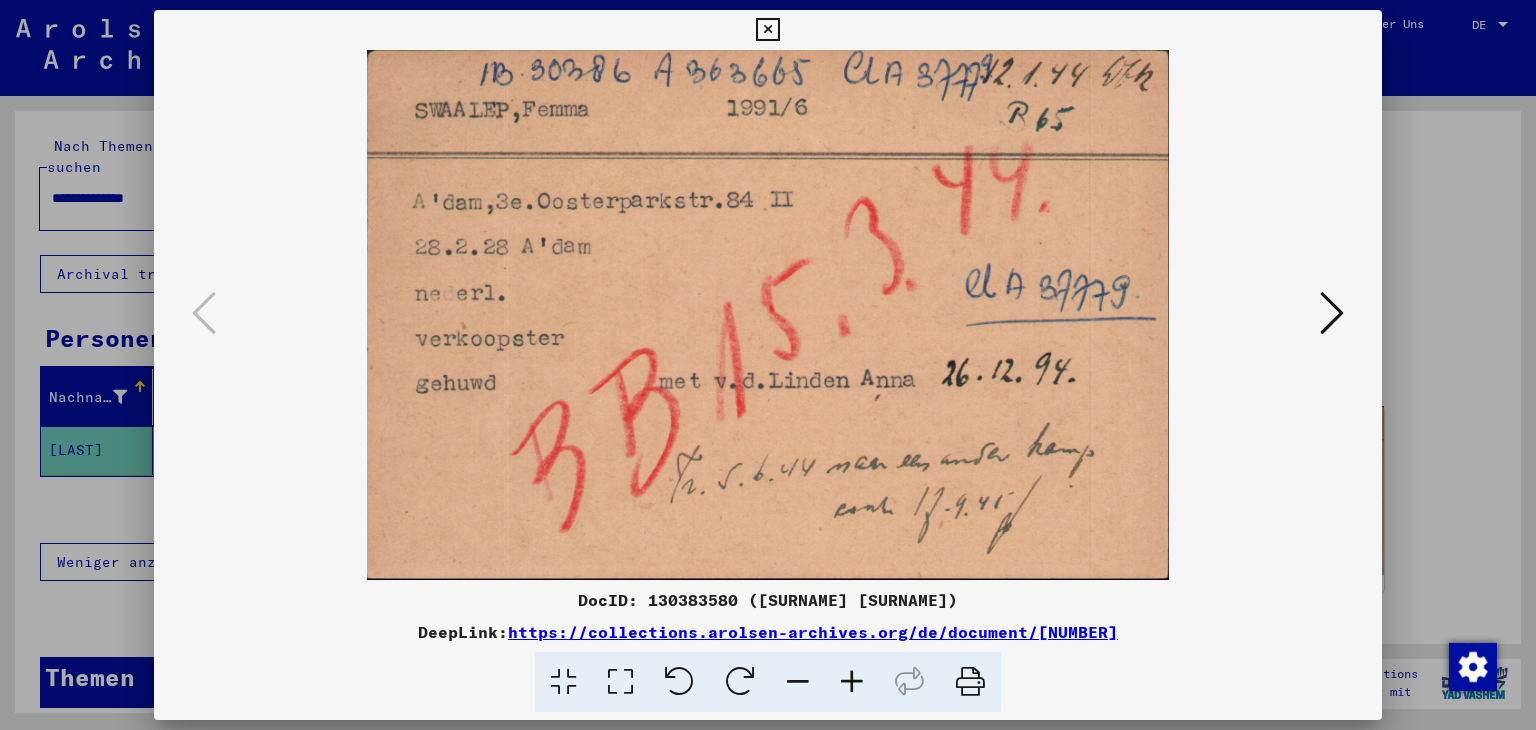 click at bounding box center (767, 30) 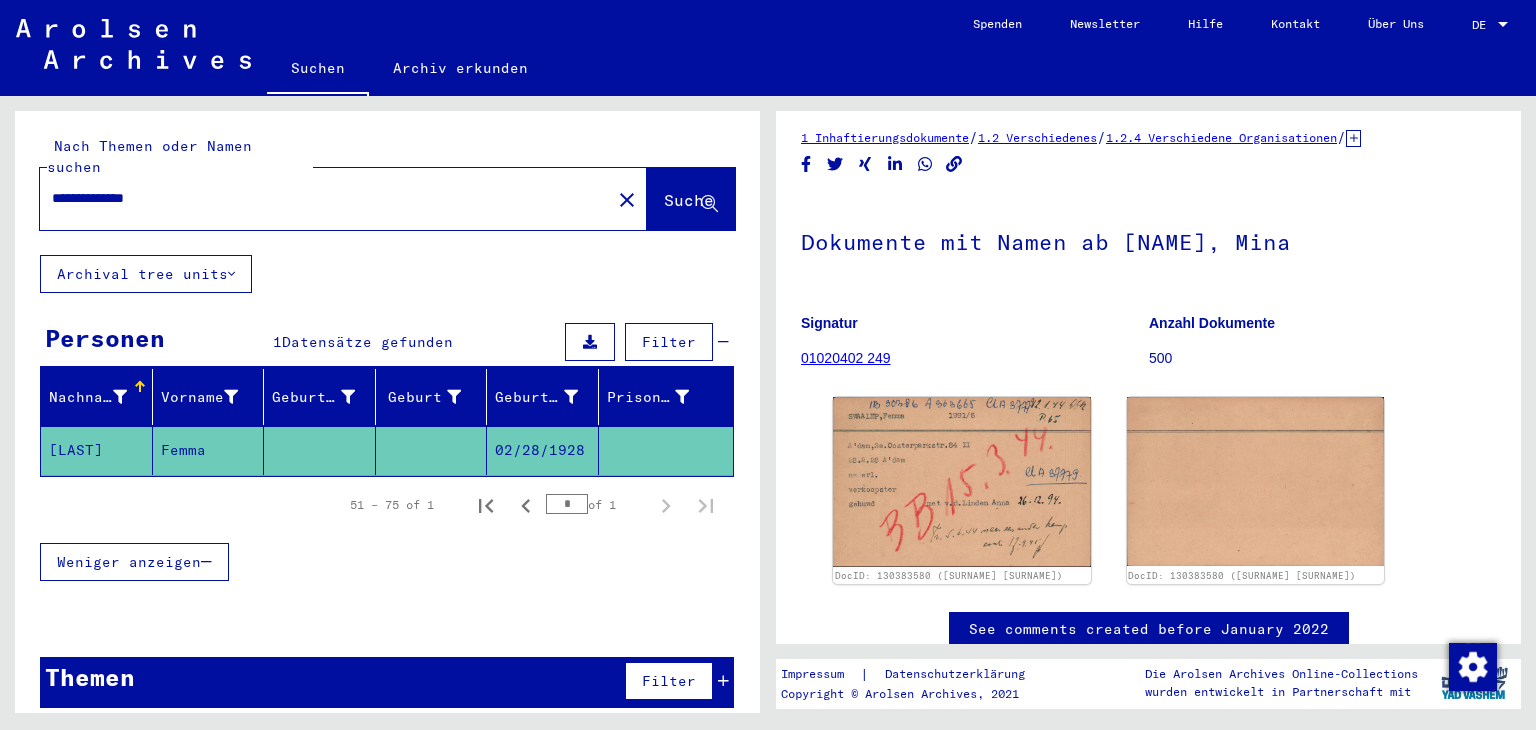 scroll, scrollTop: 0, scrollLeft: 0, axis: both 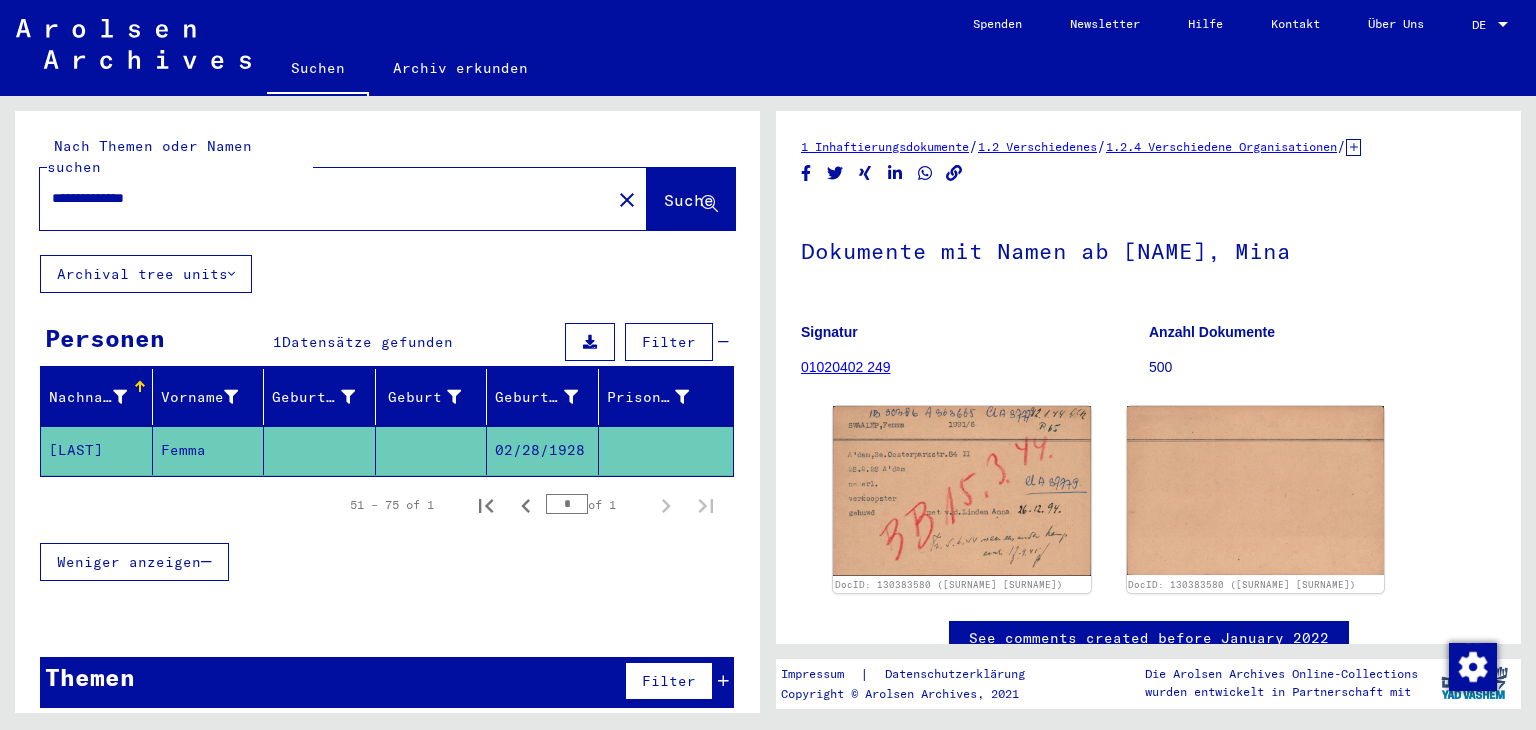 drag, startPoint x: 192, startPoint y: 178, endPoint x: 0, endPoint y: 163, distance: 192.58505 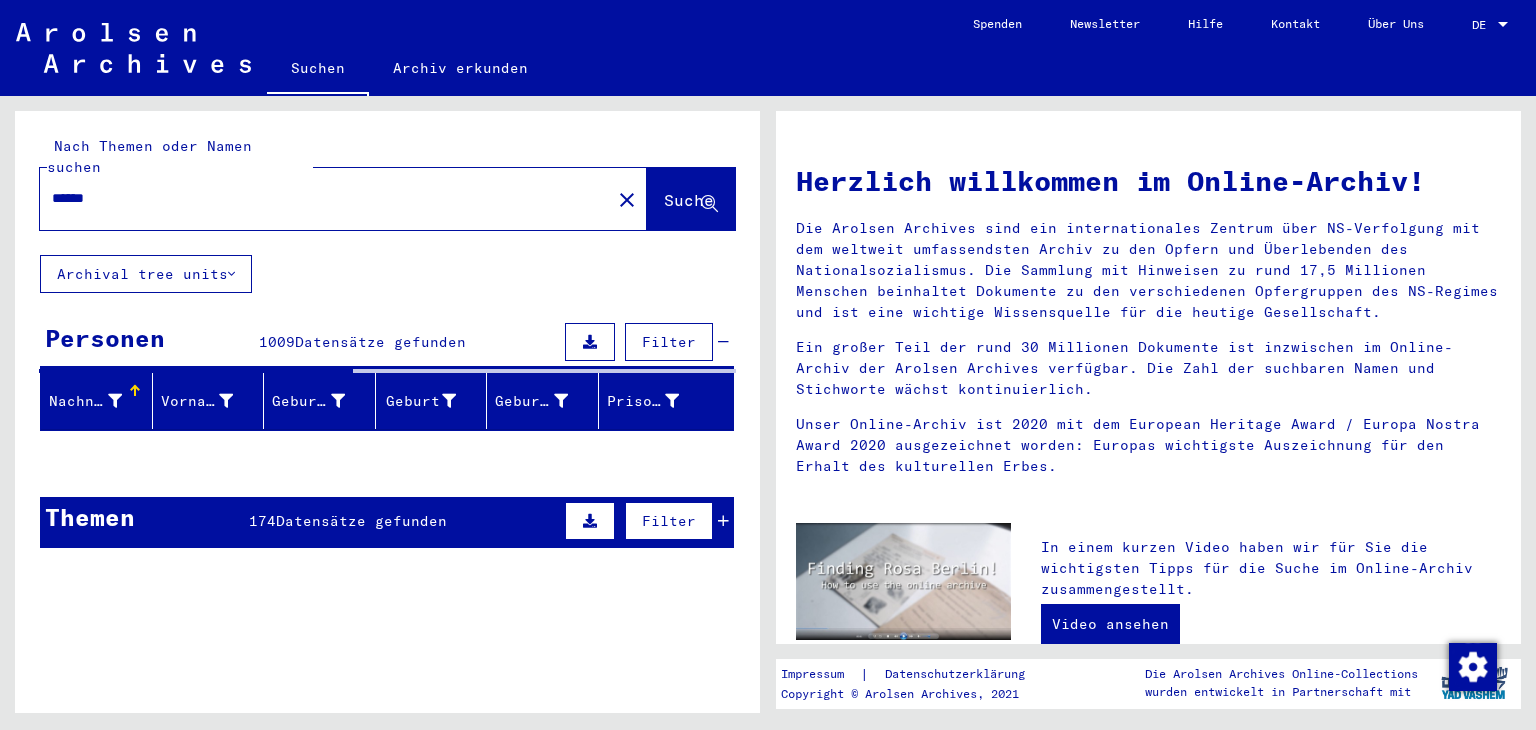 click on "******" at bounding box center (319, 198) 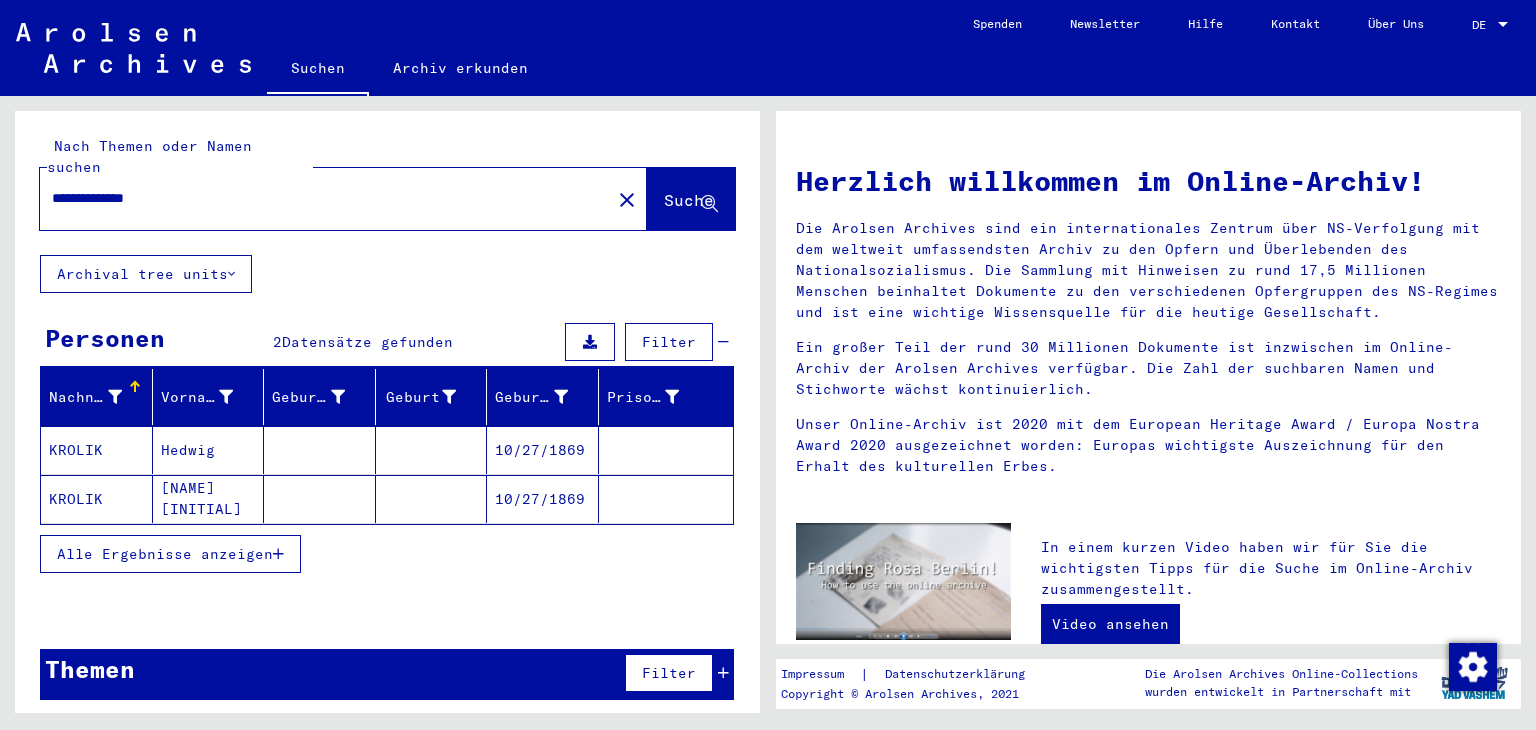 click on "[NAME] [INITIAL]" 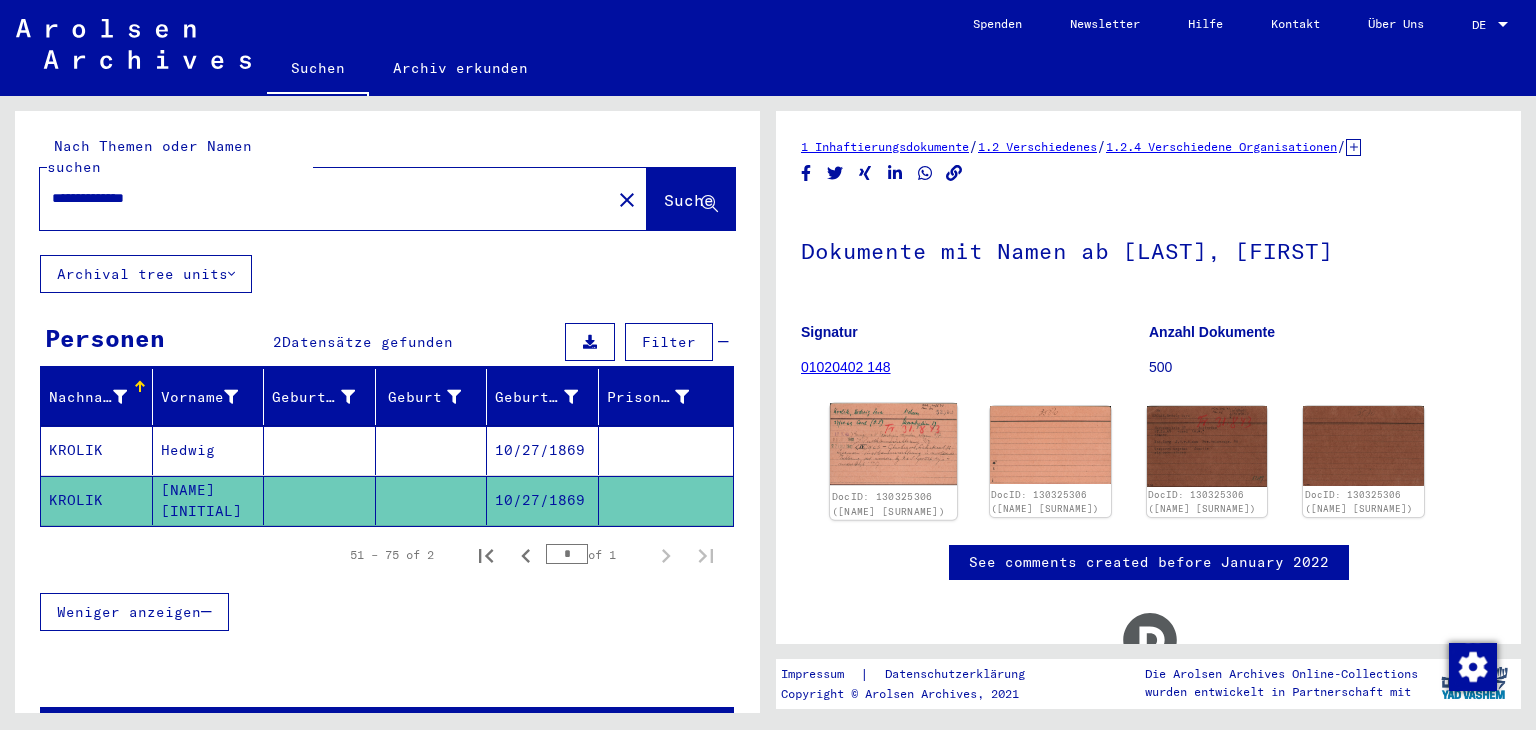 click 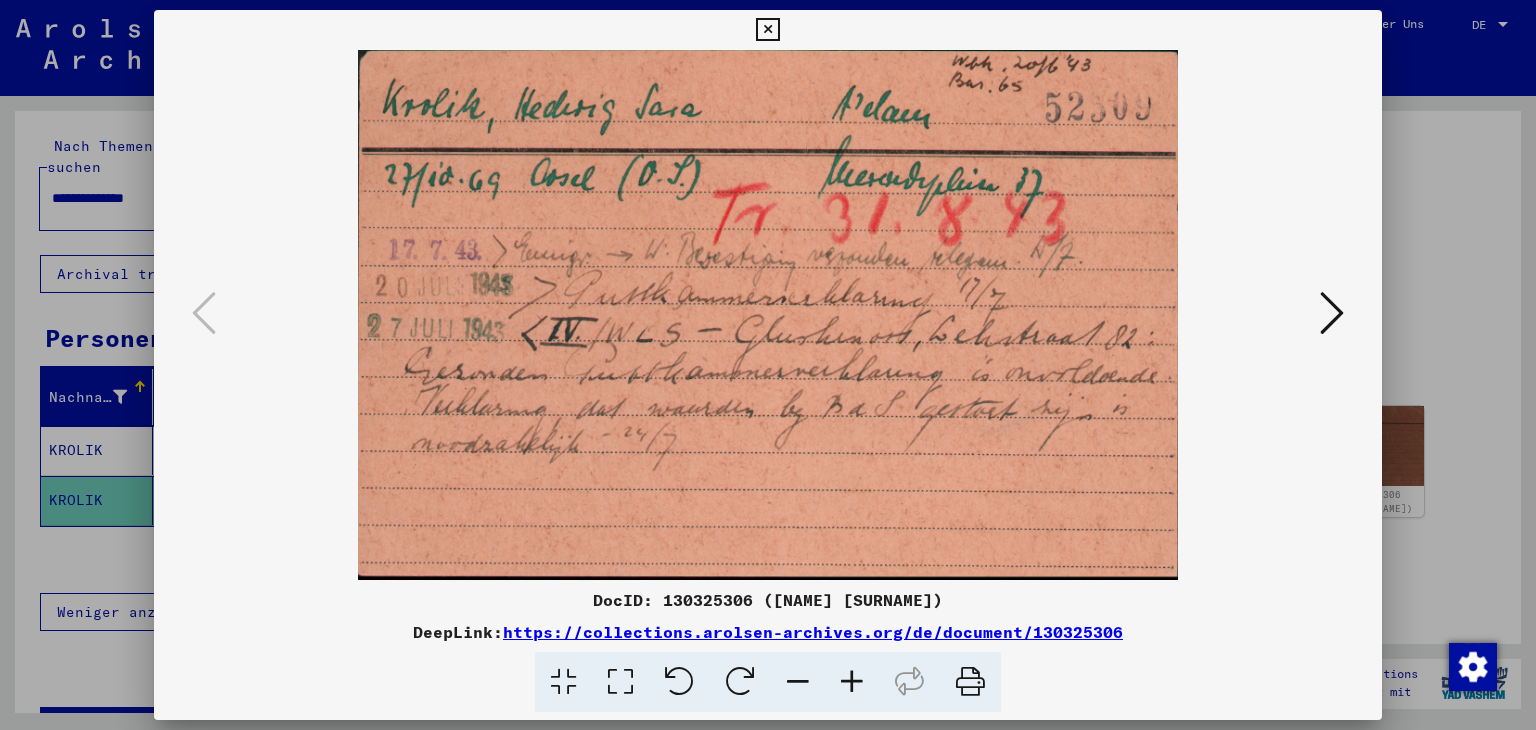 click at bounding box center (768, 315) 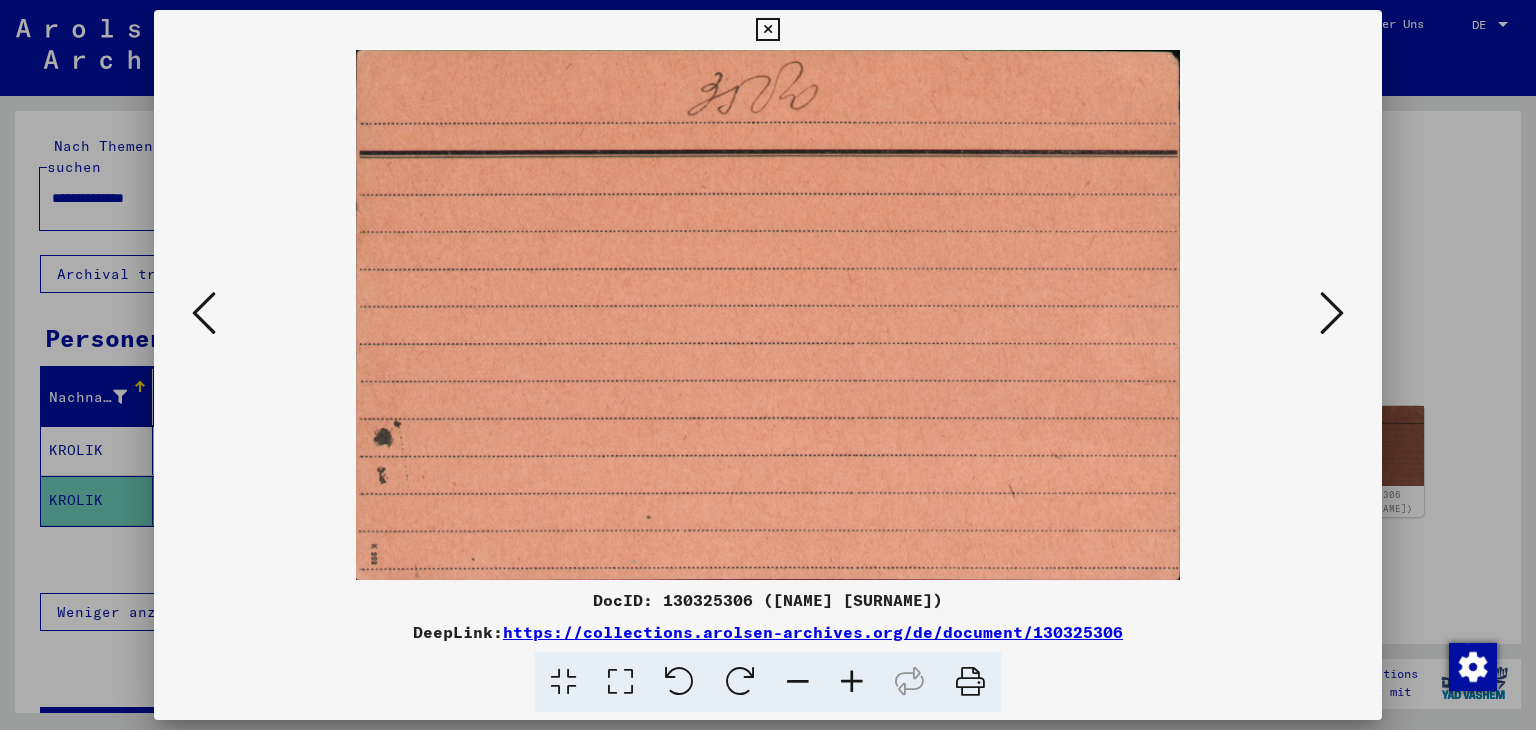 click at bounding box center [1332, 313] 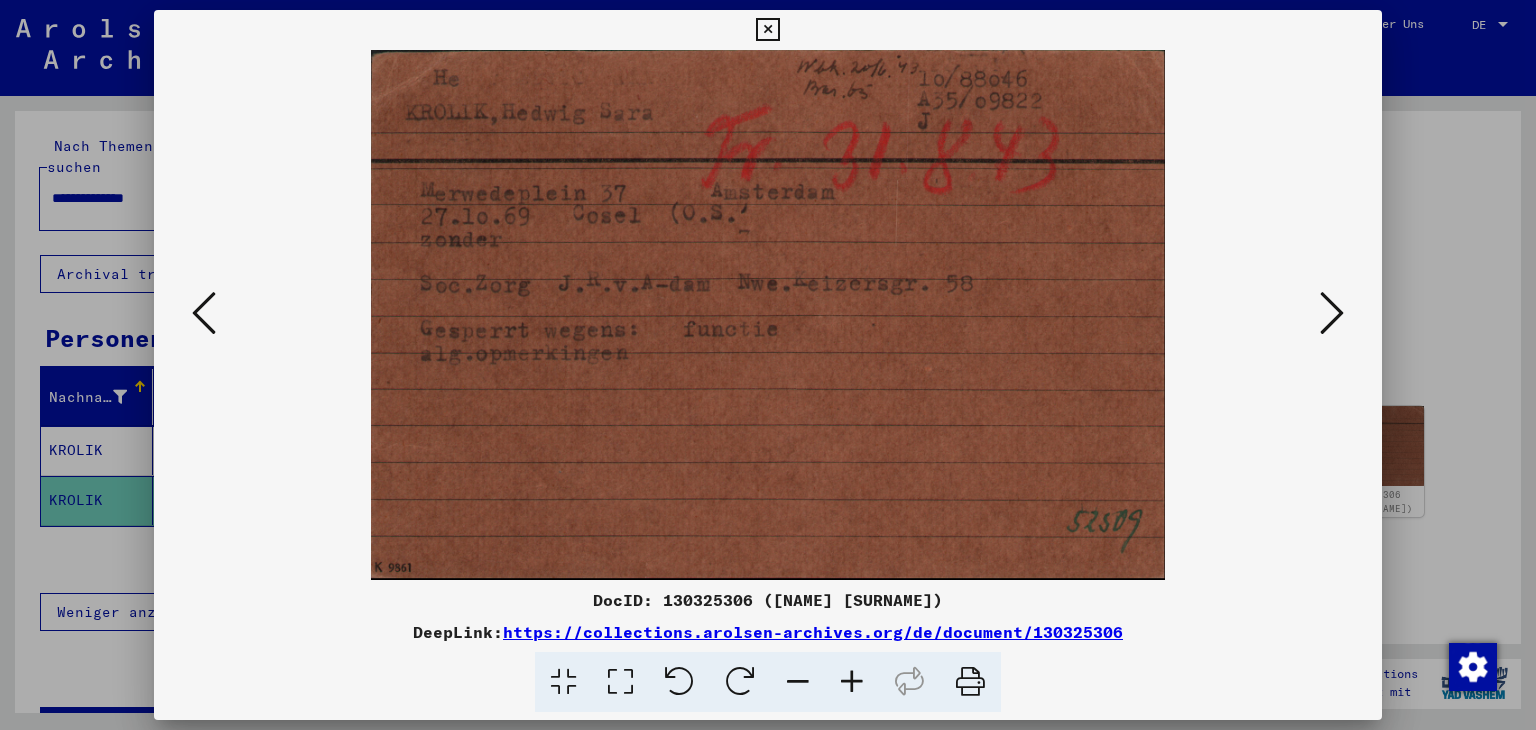 click at bounding box center (1332, 313) 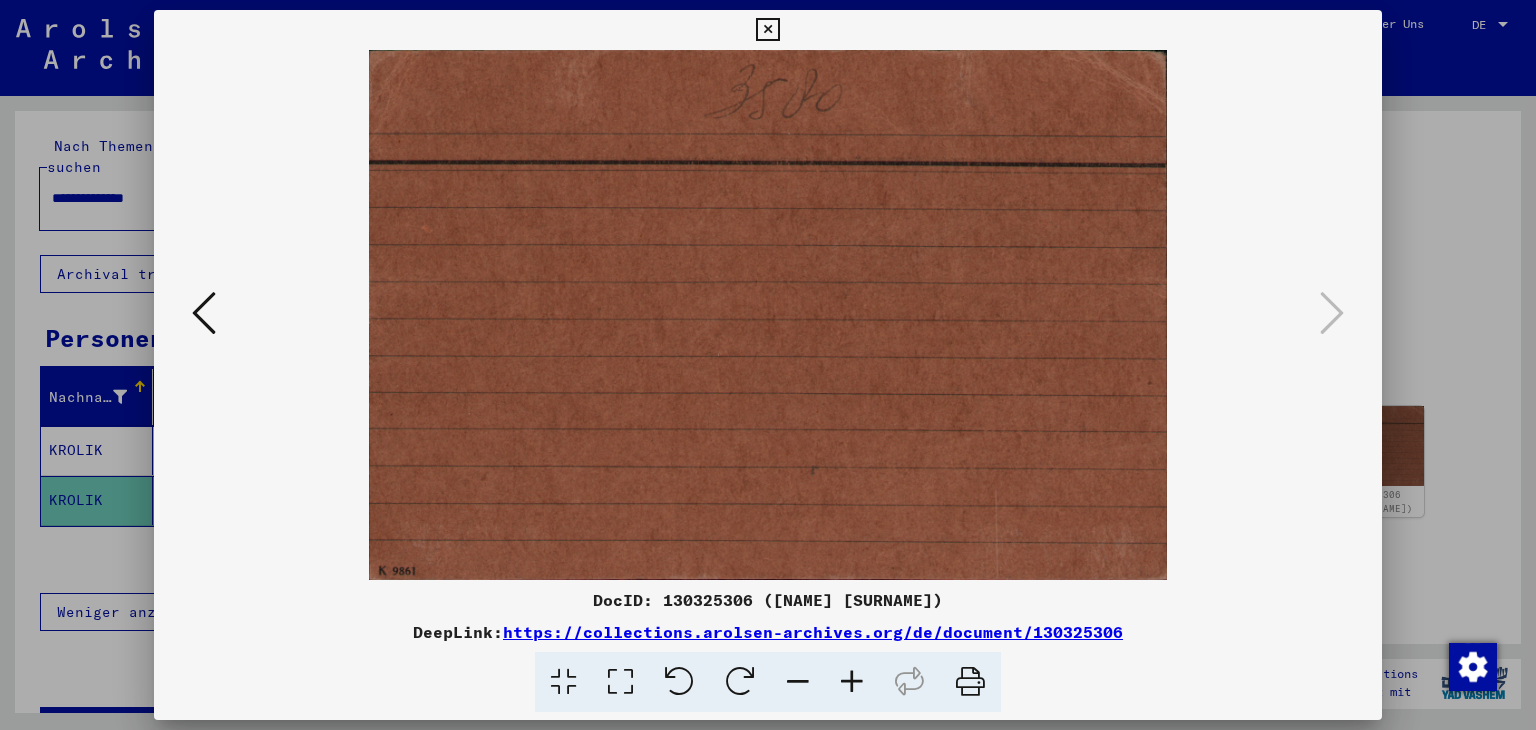click at bounding box center (204, 313) 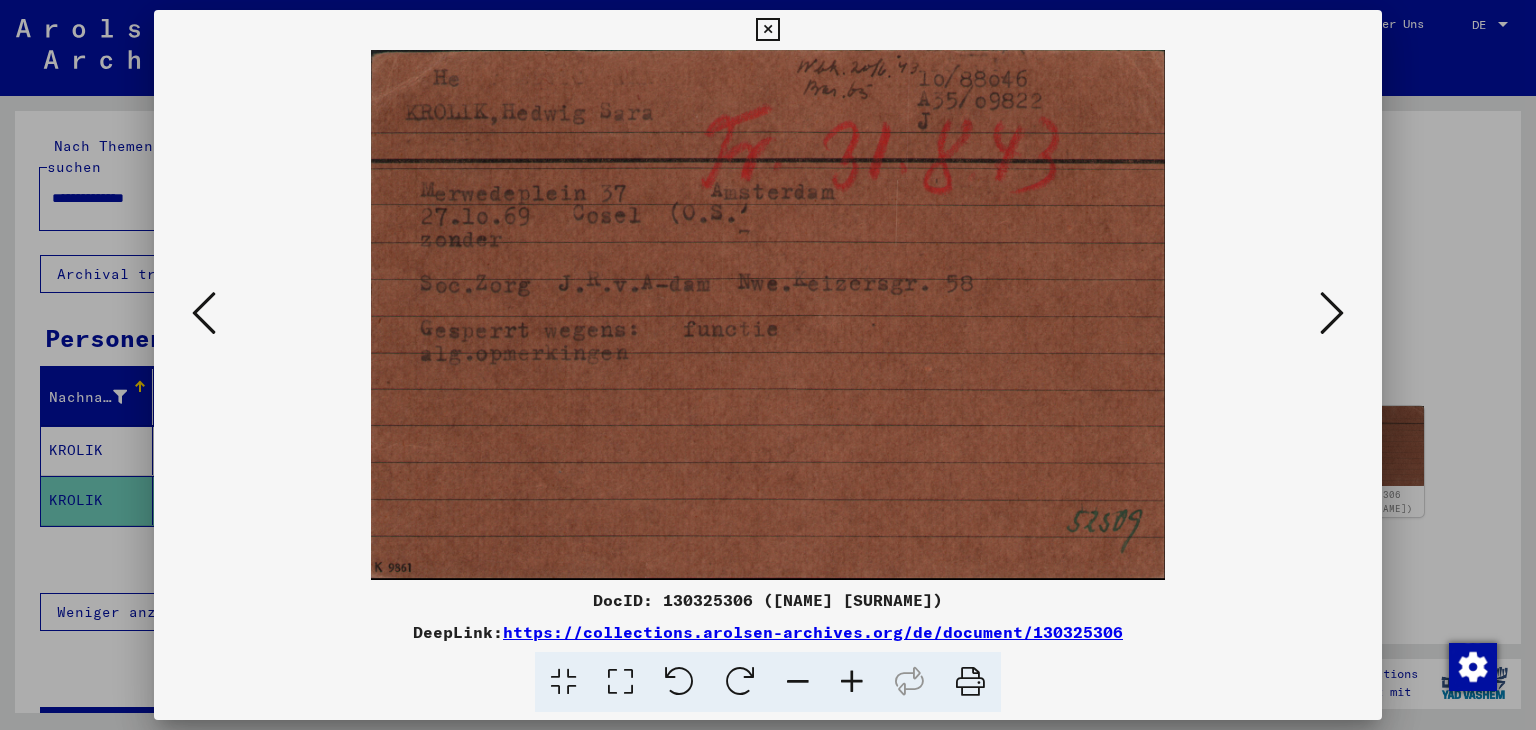 click at bounding box center (204, 313) 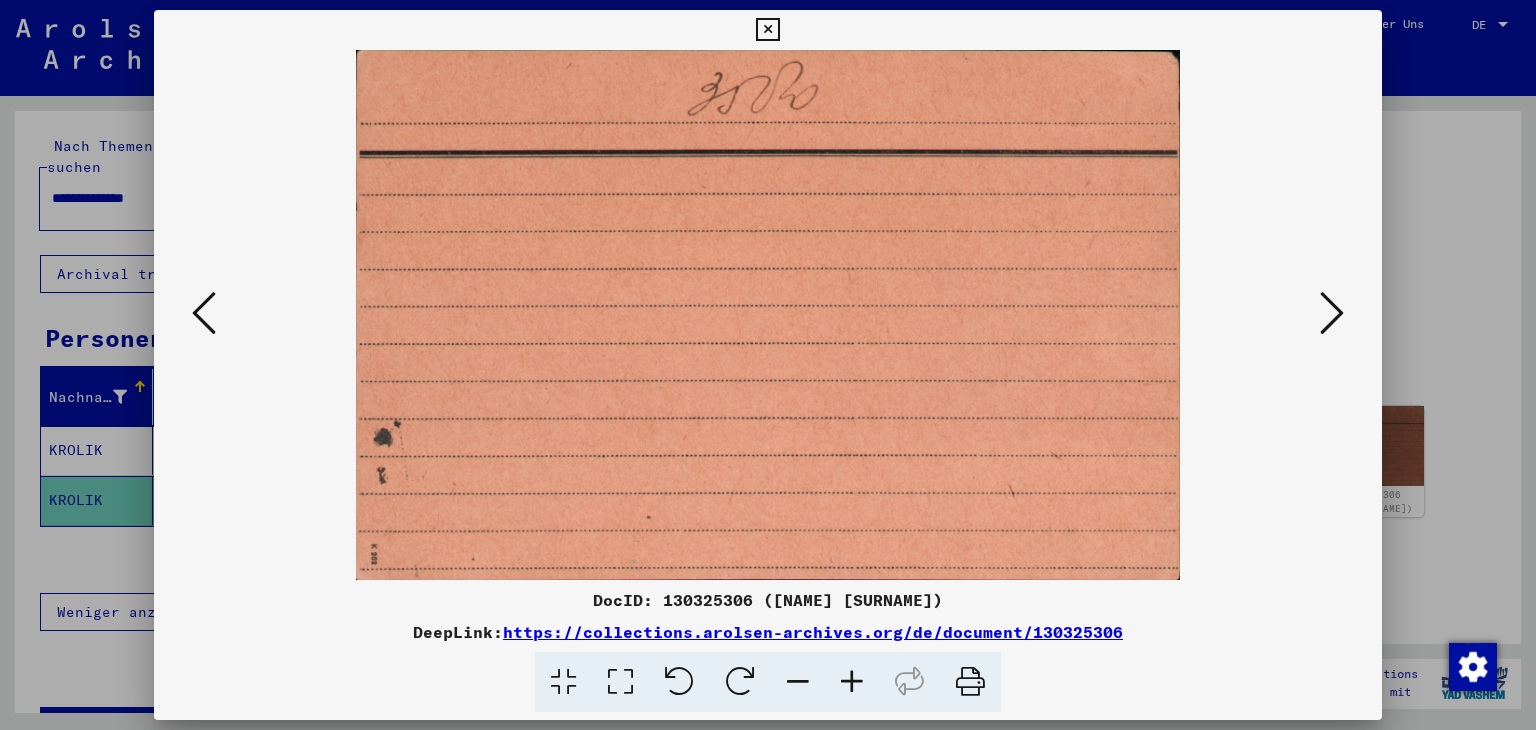click at bounding box center (1332, 314) 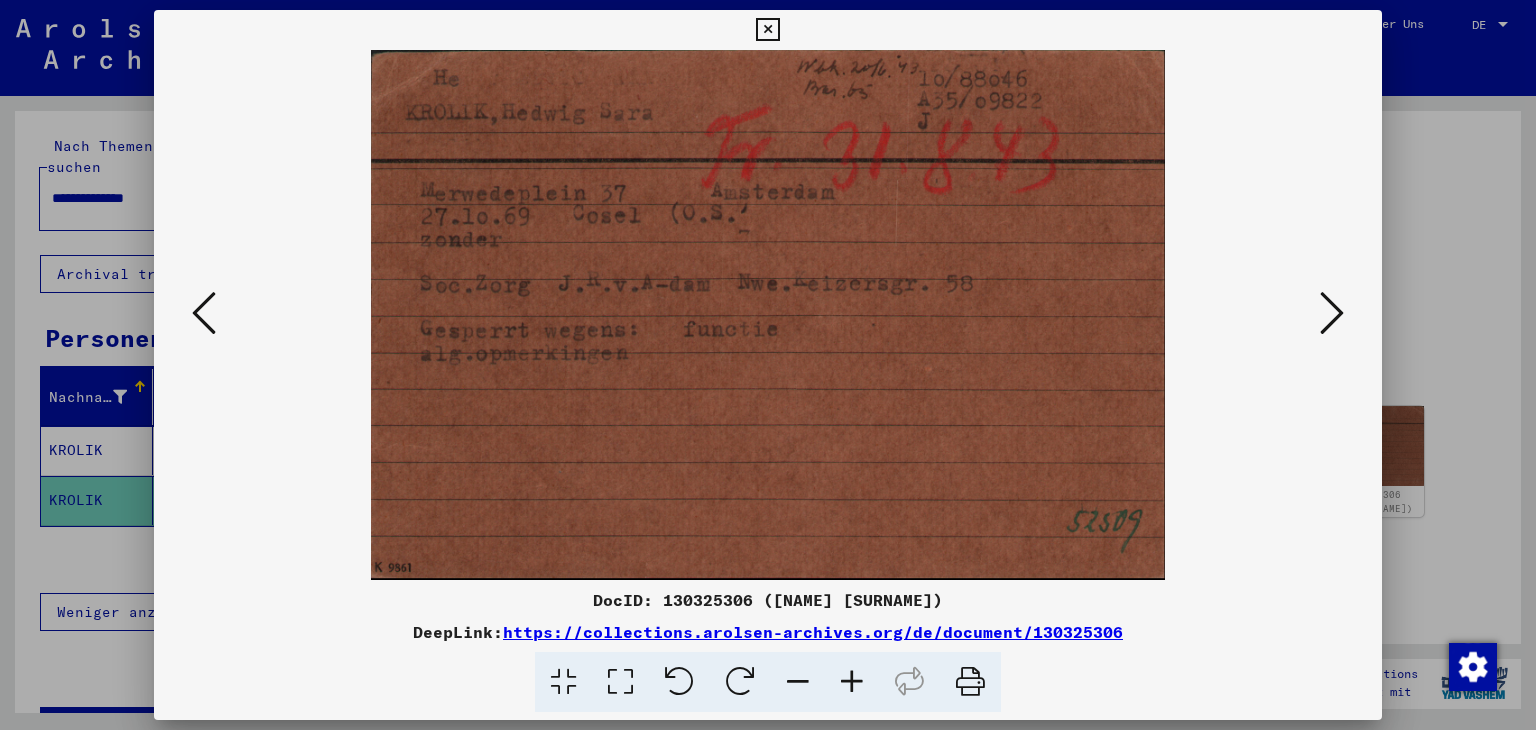 click at bounding box center (204, 313) 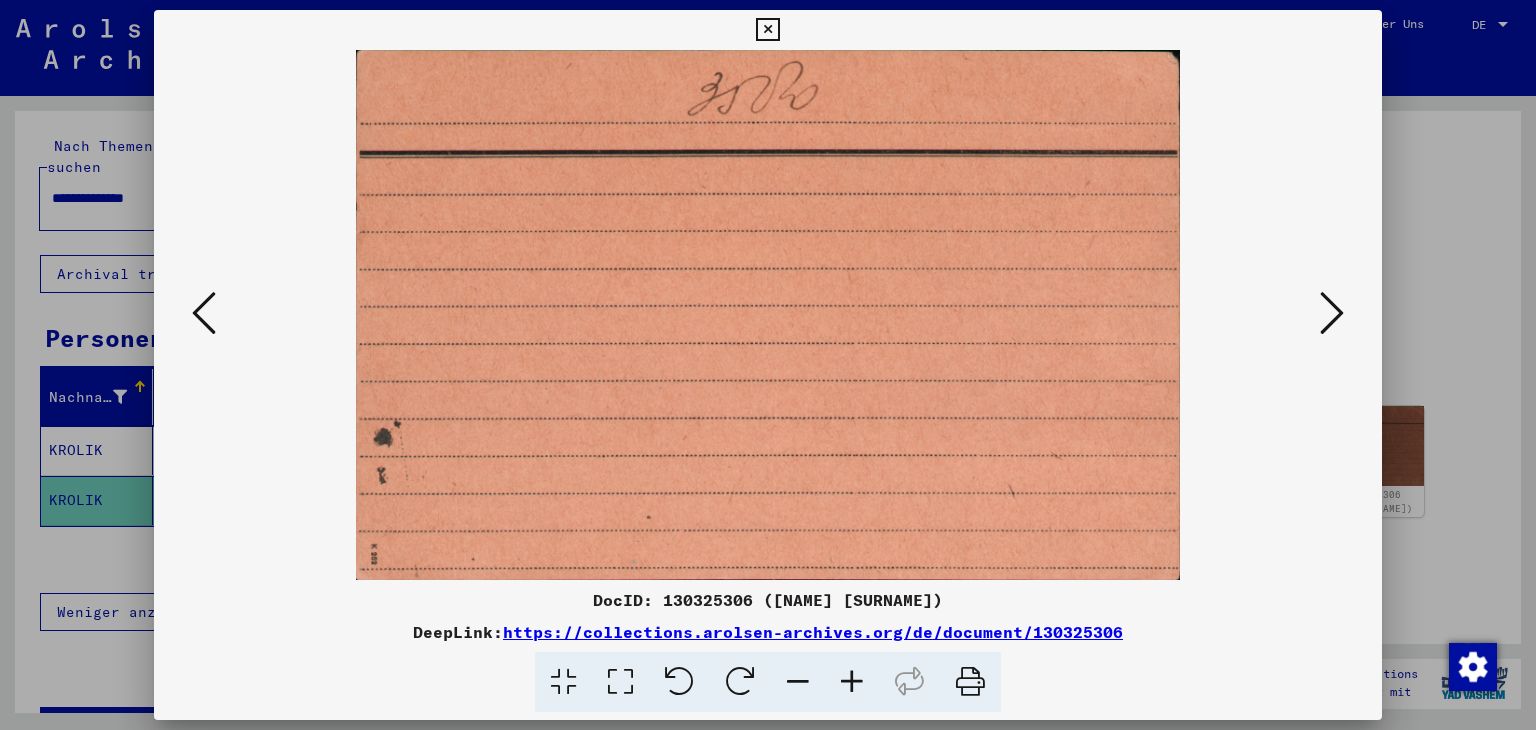 click at bounding box center (204, 313) 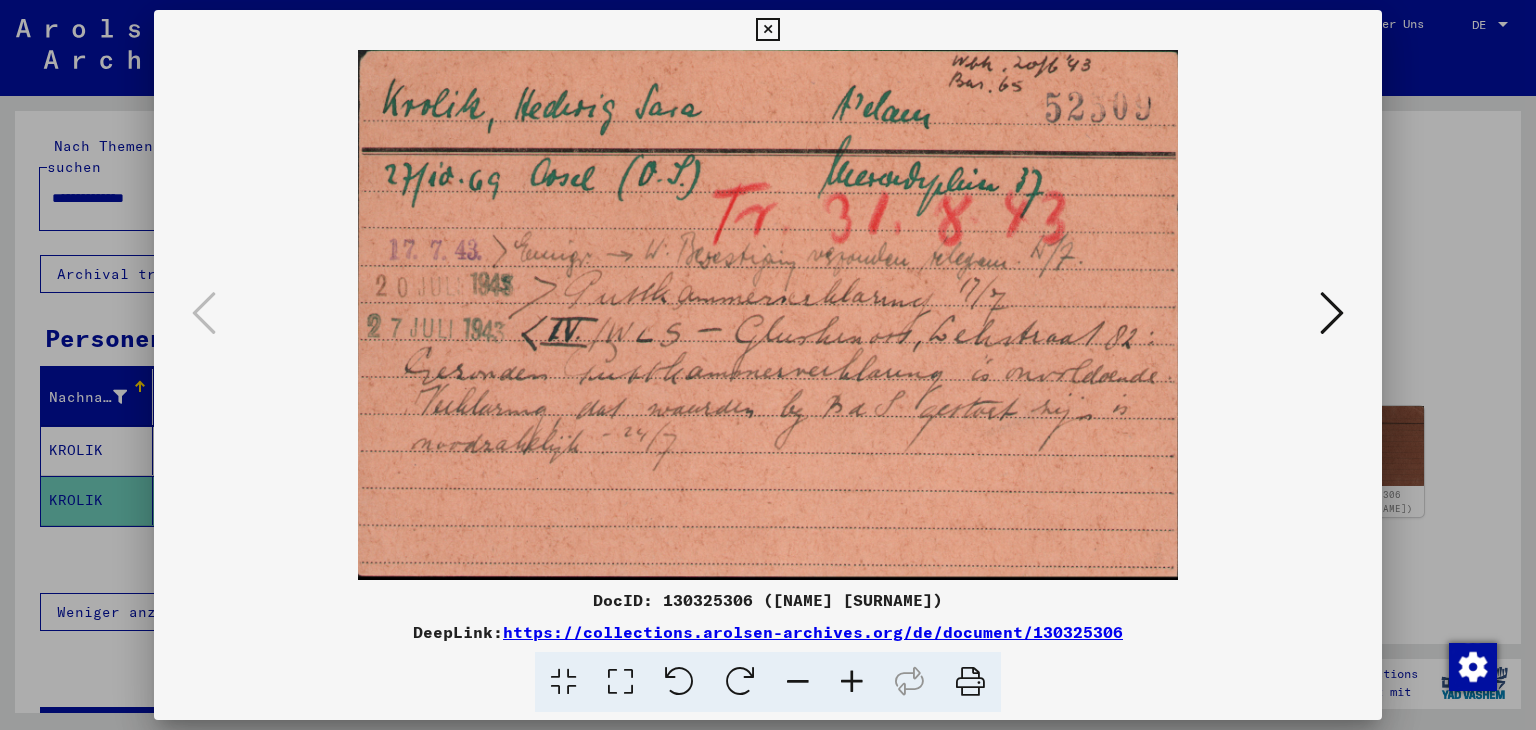click at bounding box center [767, 30] 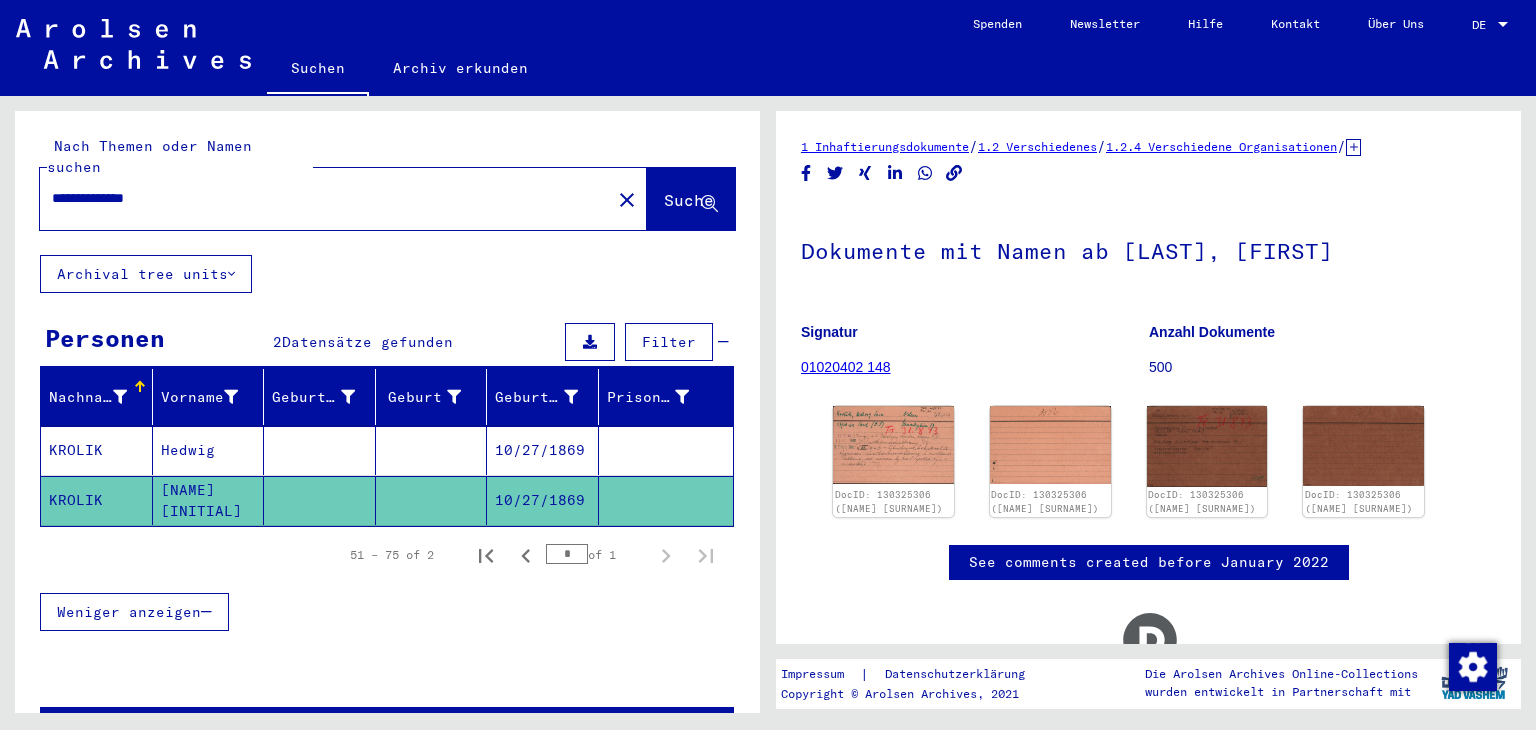 click on "**********" at bounding box center (325, 198) 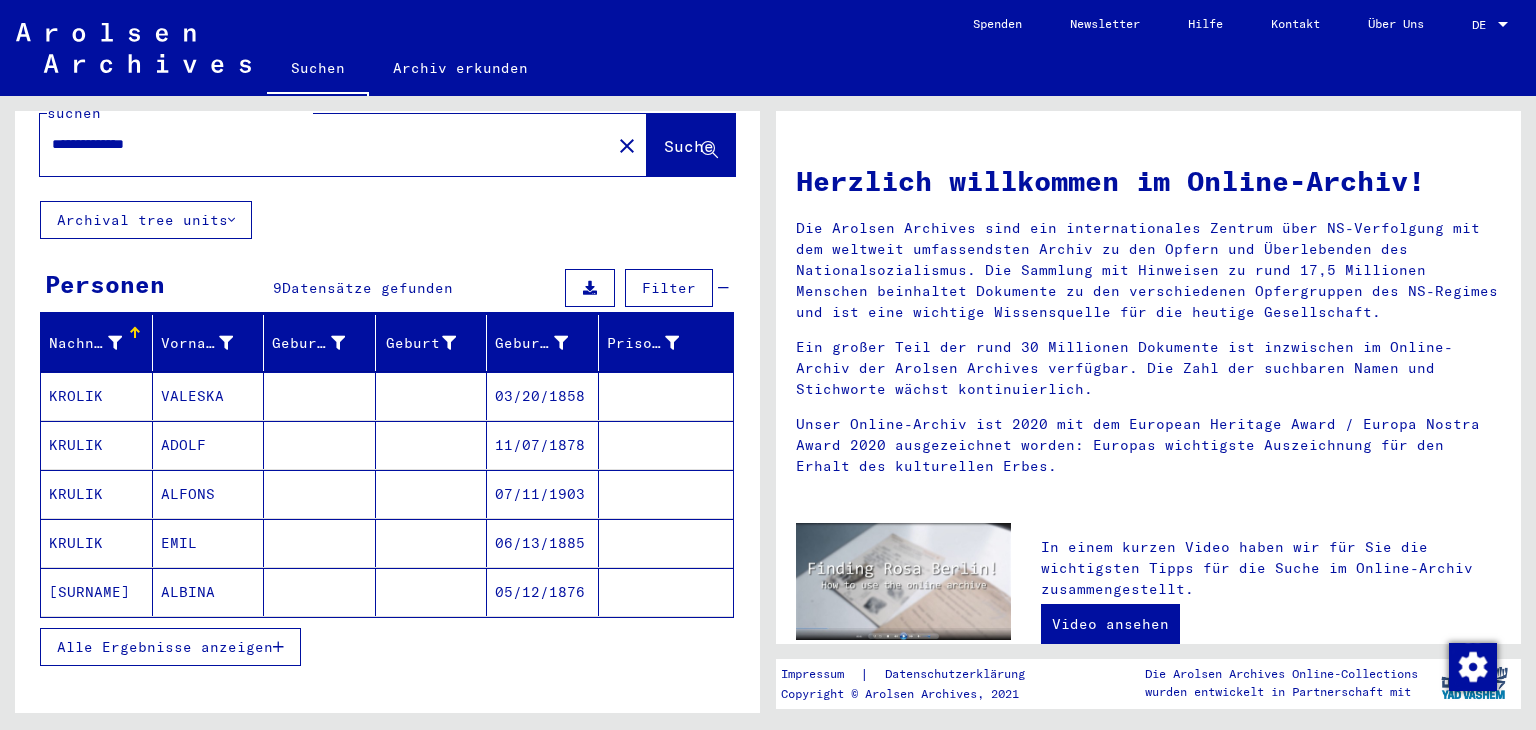 scroll, scrollTop: 200, scrollLeft: 0, axis: vertical 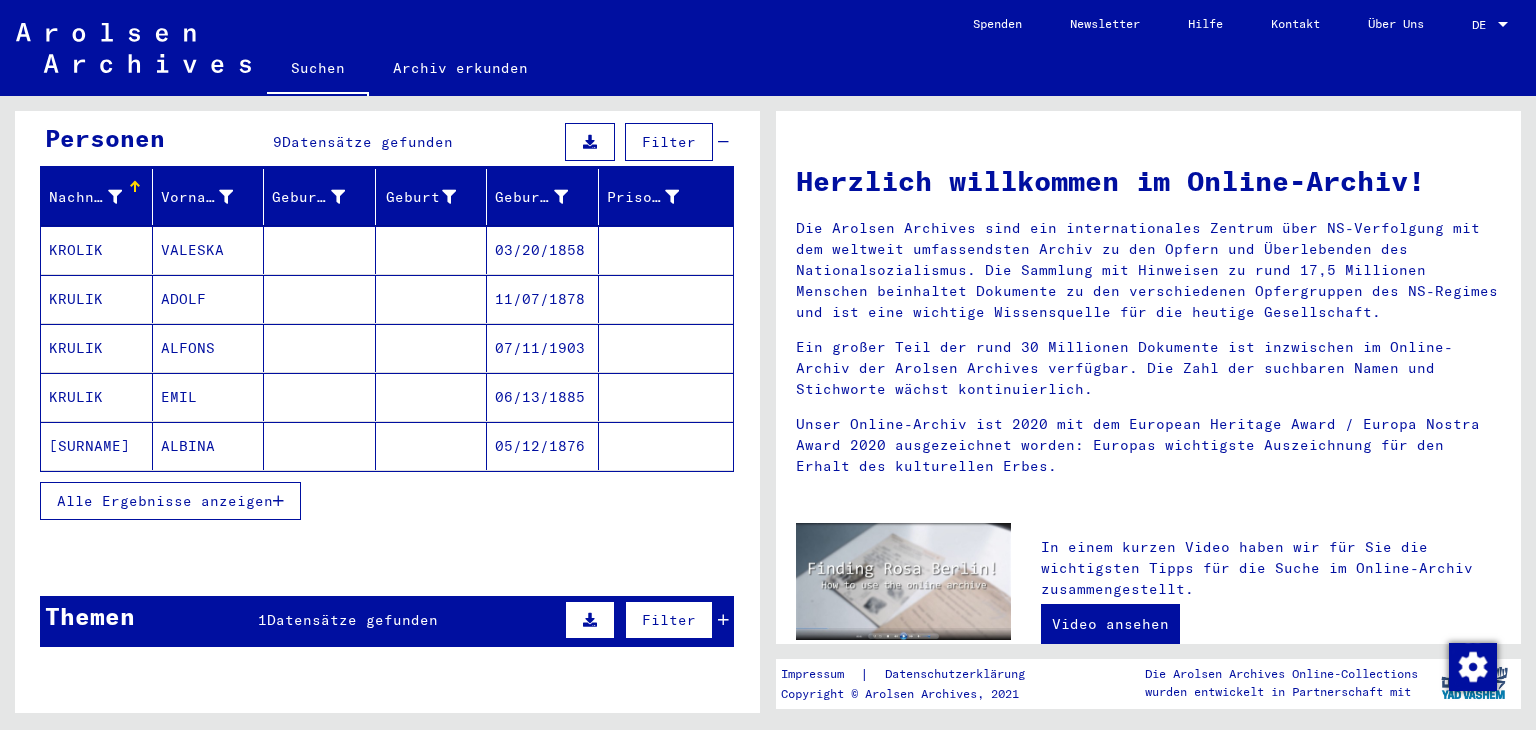 click on "Alle Ergebnisse anzeigen" at bounding box center [165, 501] 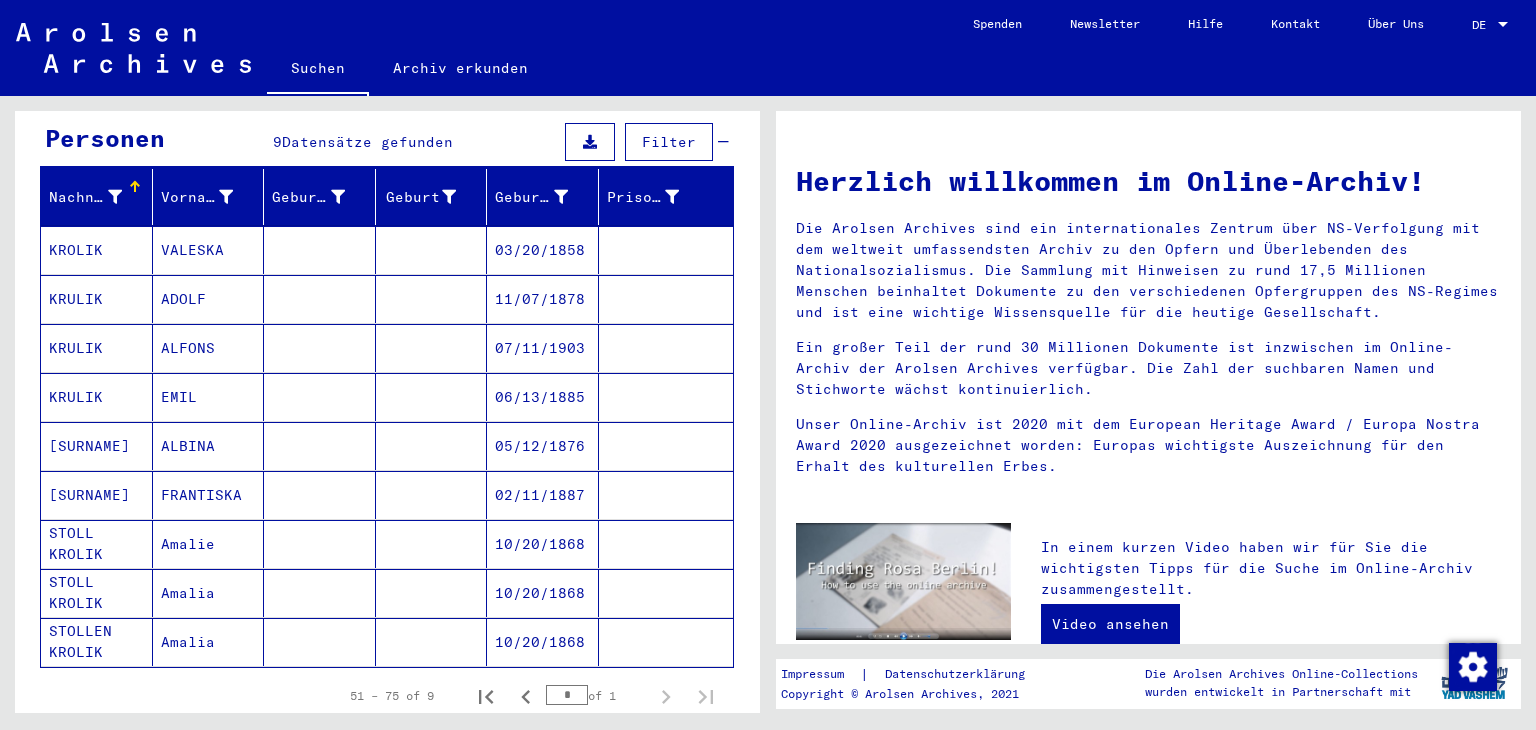 click on "Amalie" at bounding box center (209, 593) 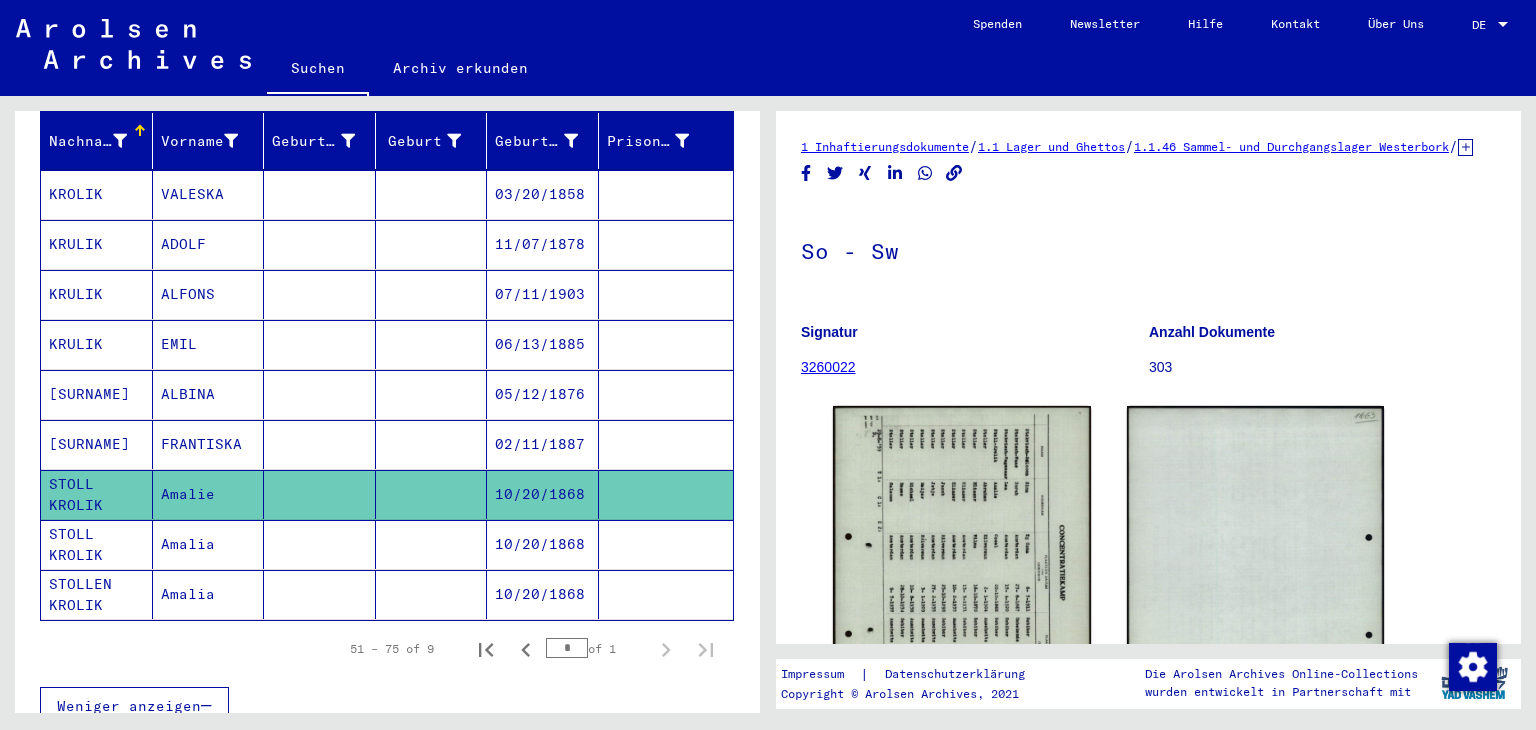 scroll, scrollTop: 300, scrollLeft: 0, axis: vertical 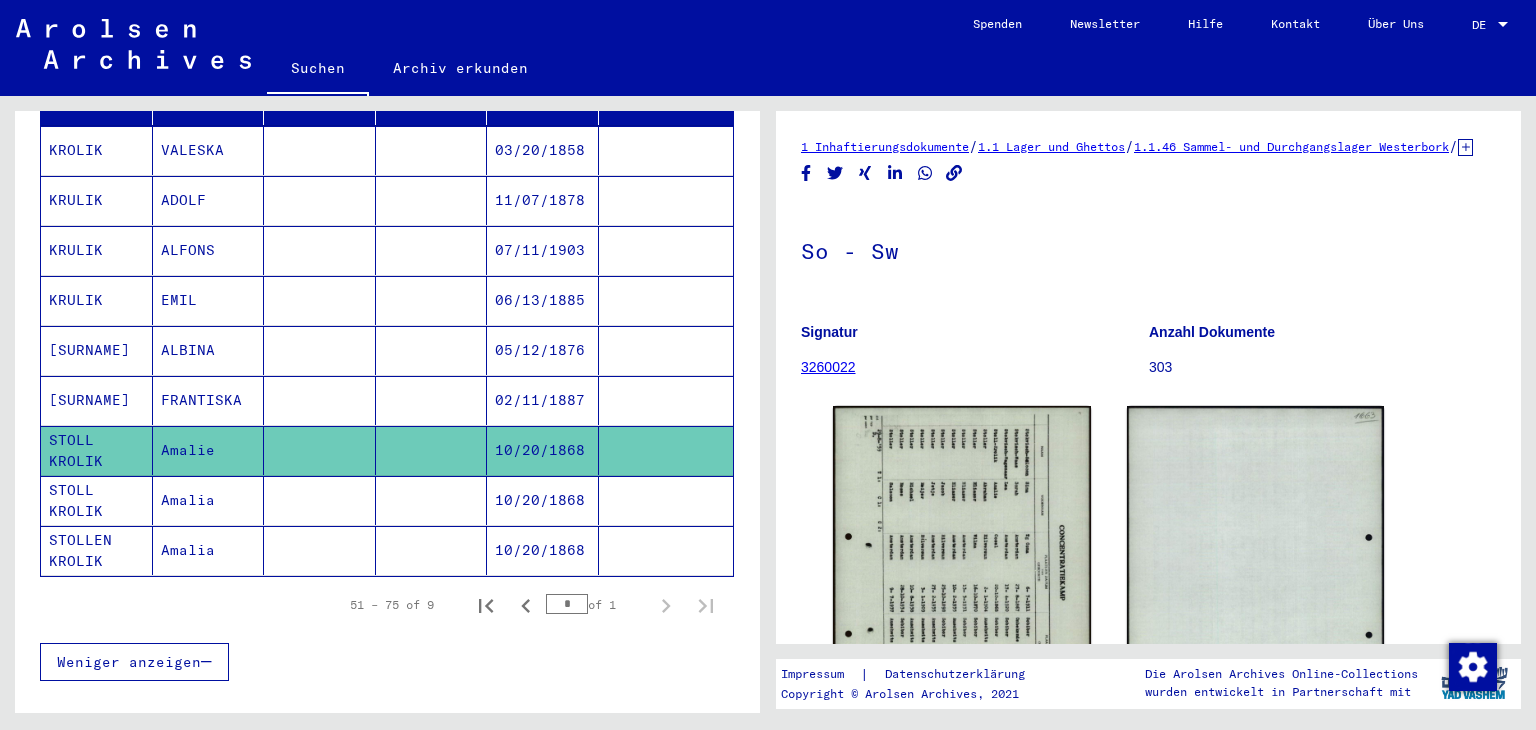 click on "Amalia" at bounding box center (209, 550) 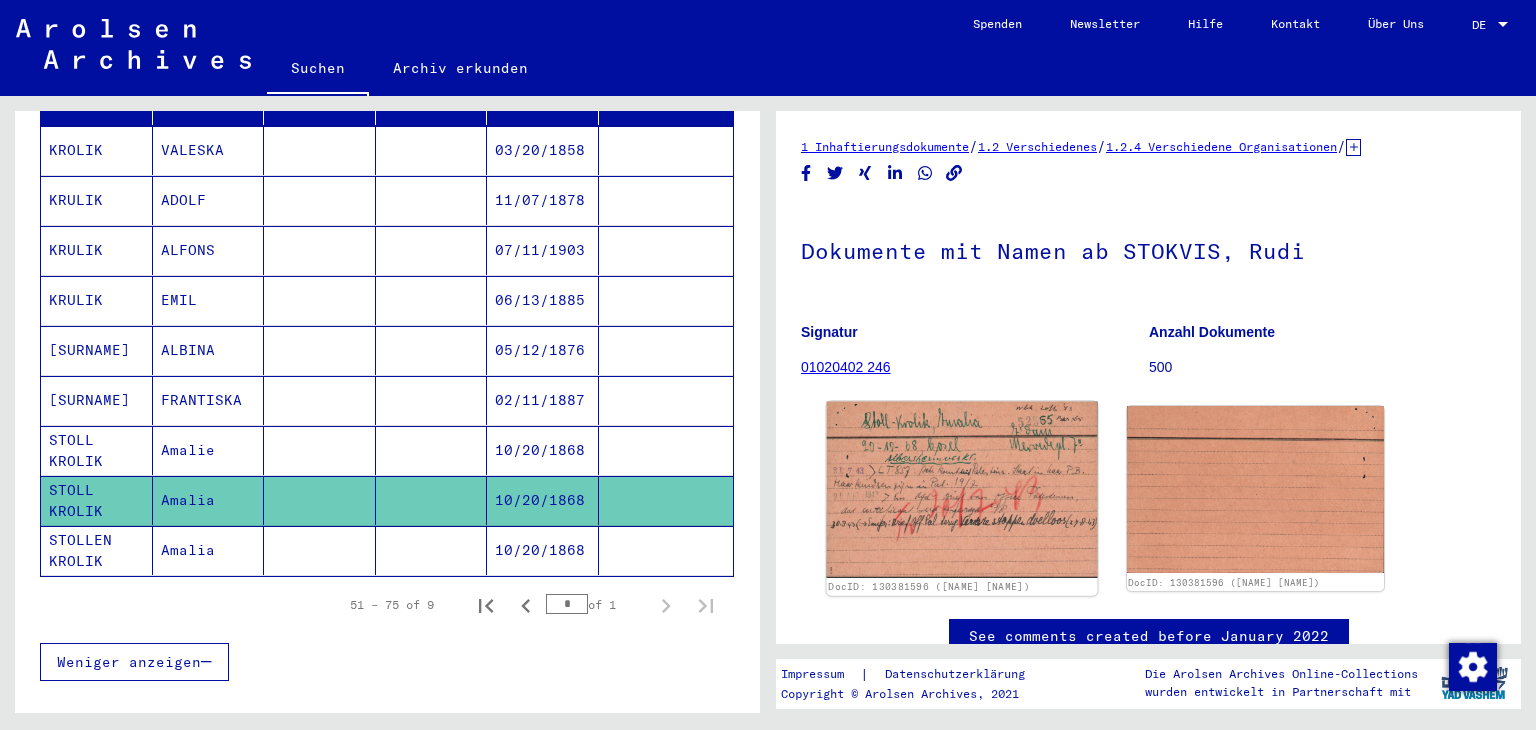 click 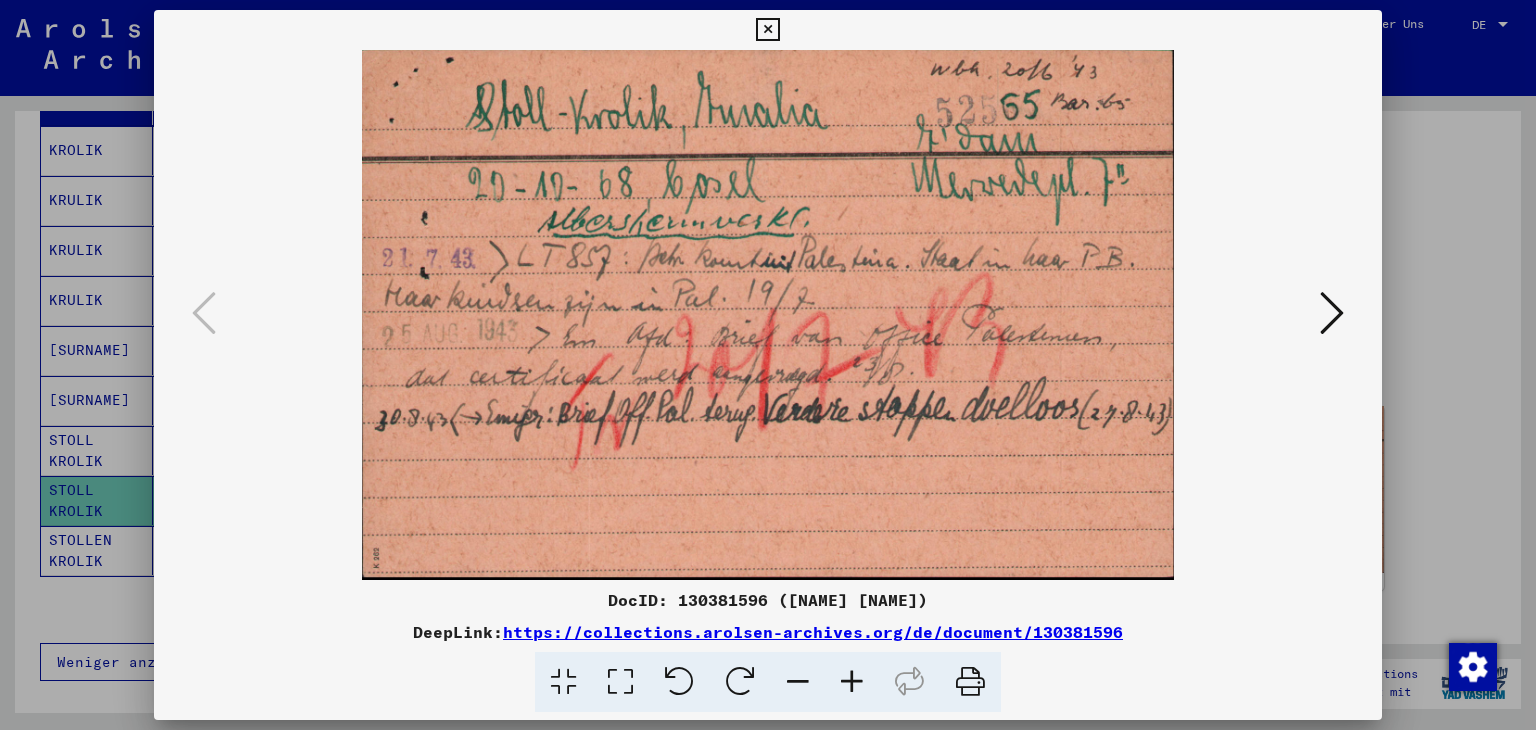click at bounding box center [767, 30] 